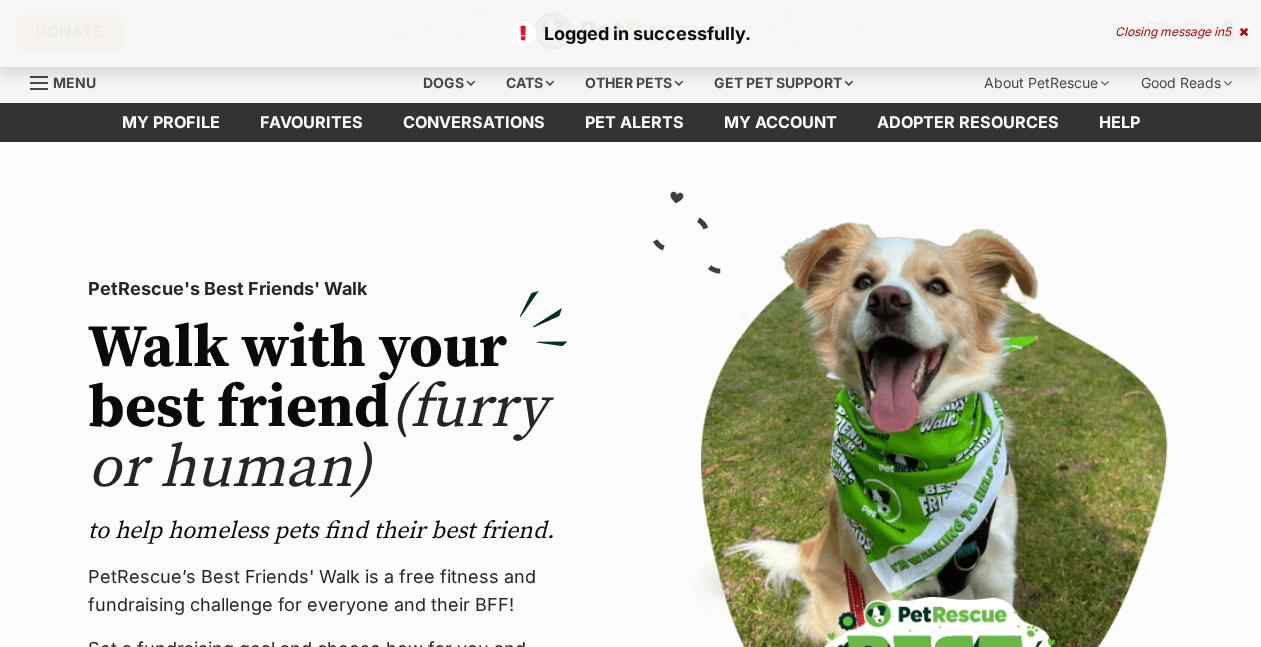 scroll, scrollTop: 0, scrollLeft: 0, axis: both 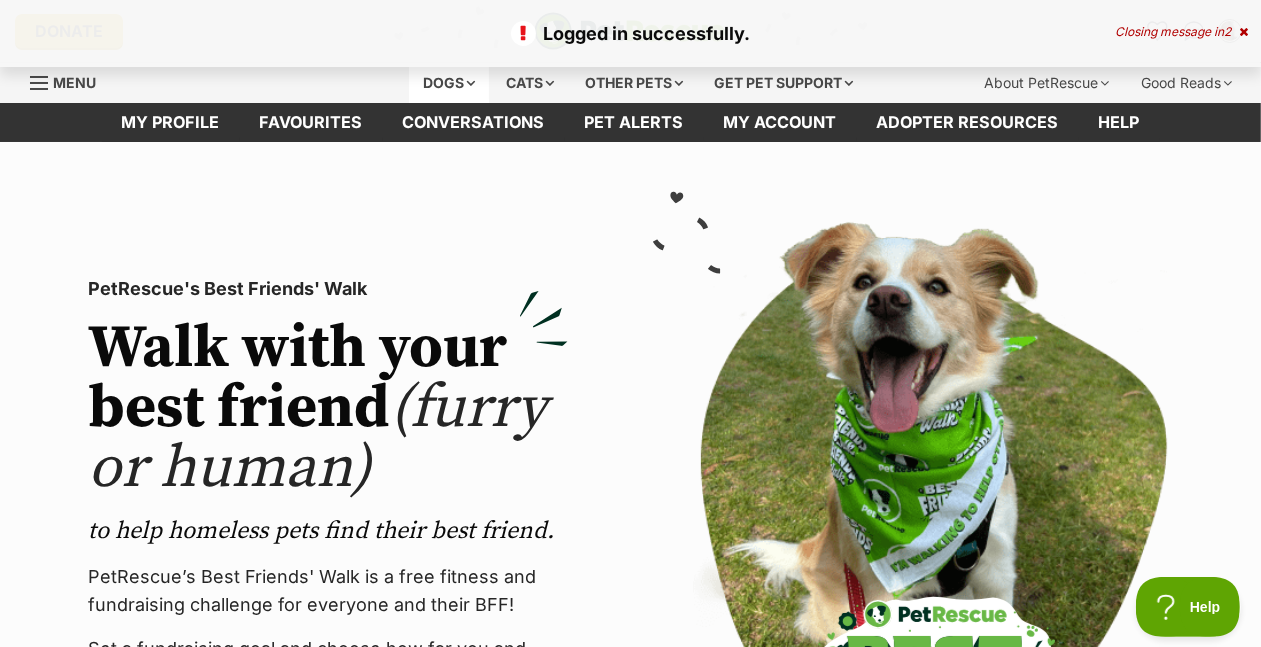 click on "Dogs" at bounding box center [449, 83] 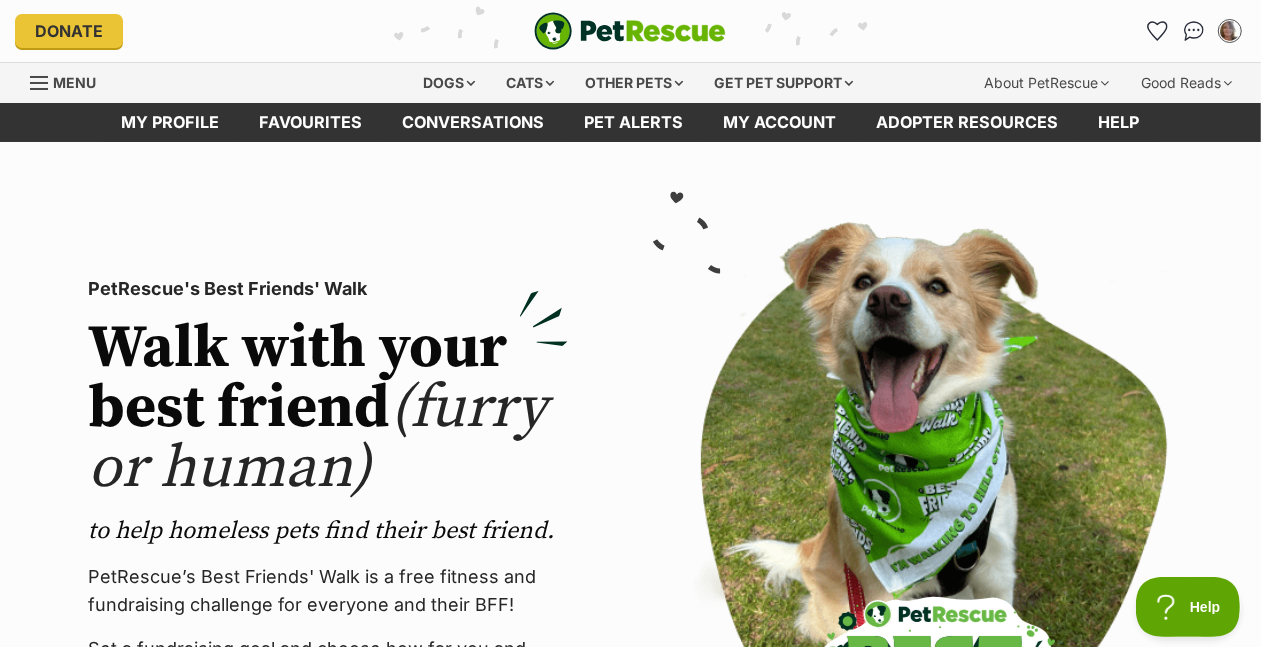 click on "PetRescue's Best Friends' Walk" at bounding box center [328, 289] 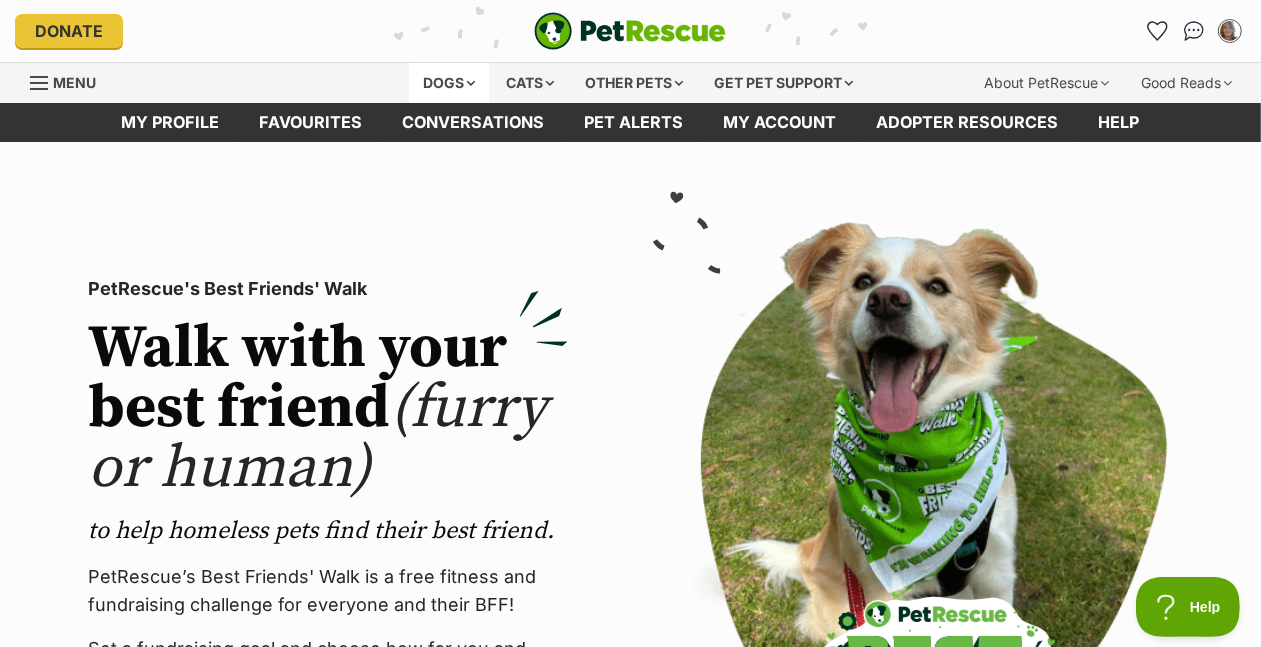 click on "Dogs" at bounding box center (449, 83) 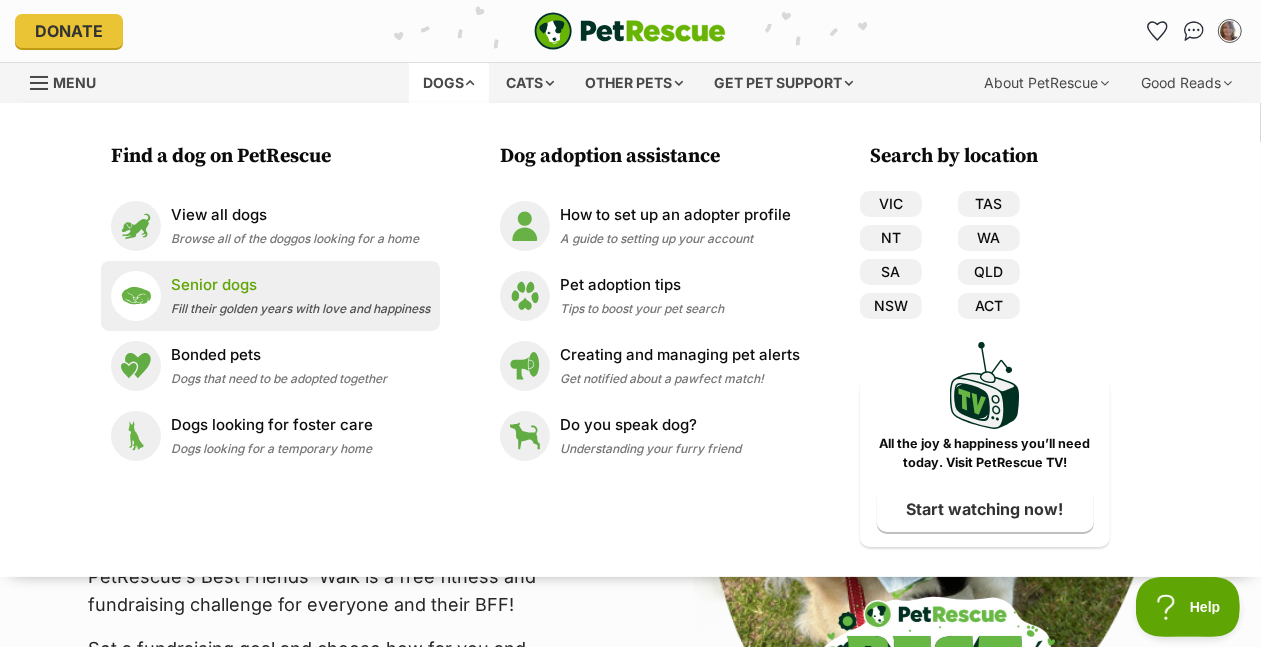 click on "Senior dogs" at bounding box center [300, 285] 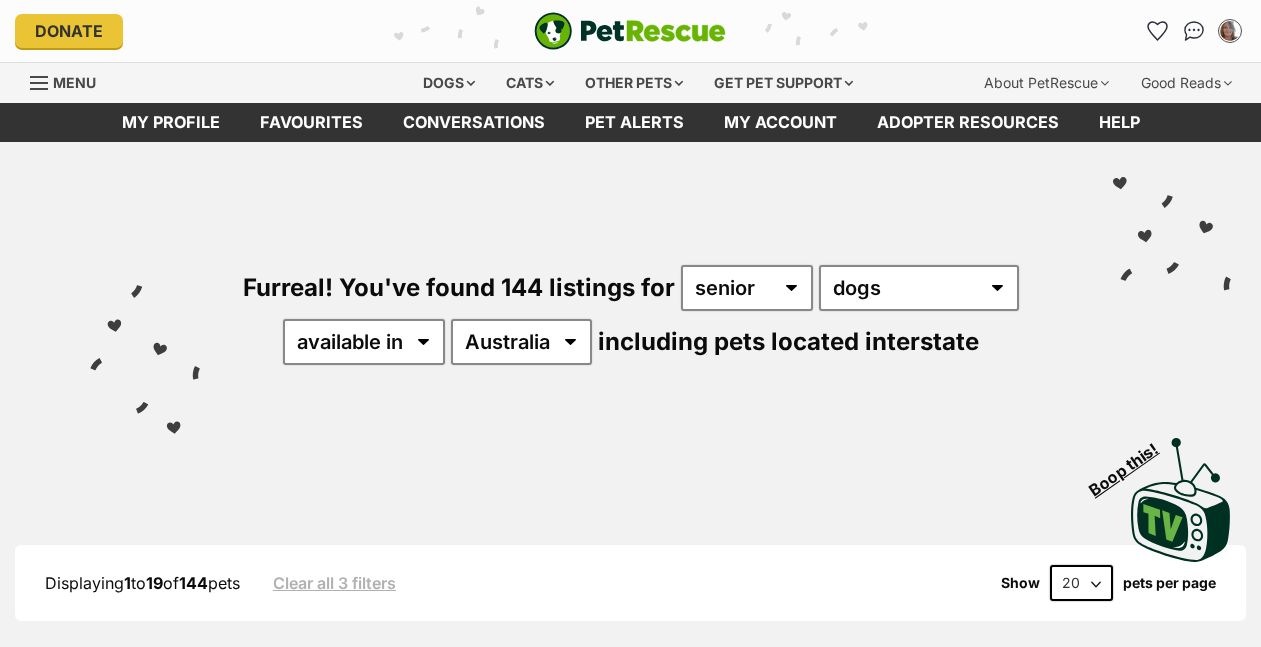 scroll, scrollTop: 0, scrollLeft: 0, axis: both 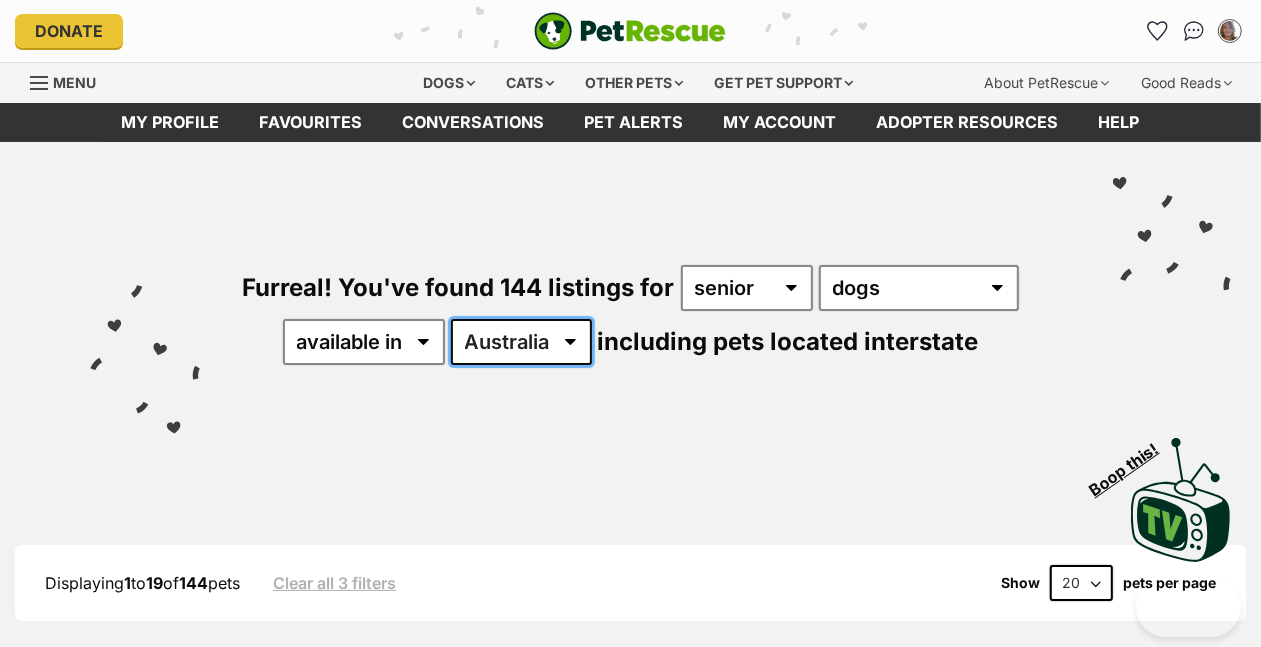 click on "Australia
ACT
NSW
NT
QLD
SA
TAS
VIC
WA" at bounding box center [521, 342] 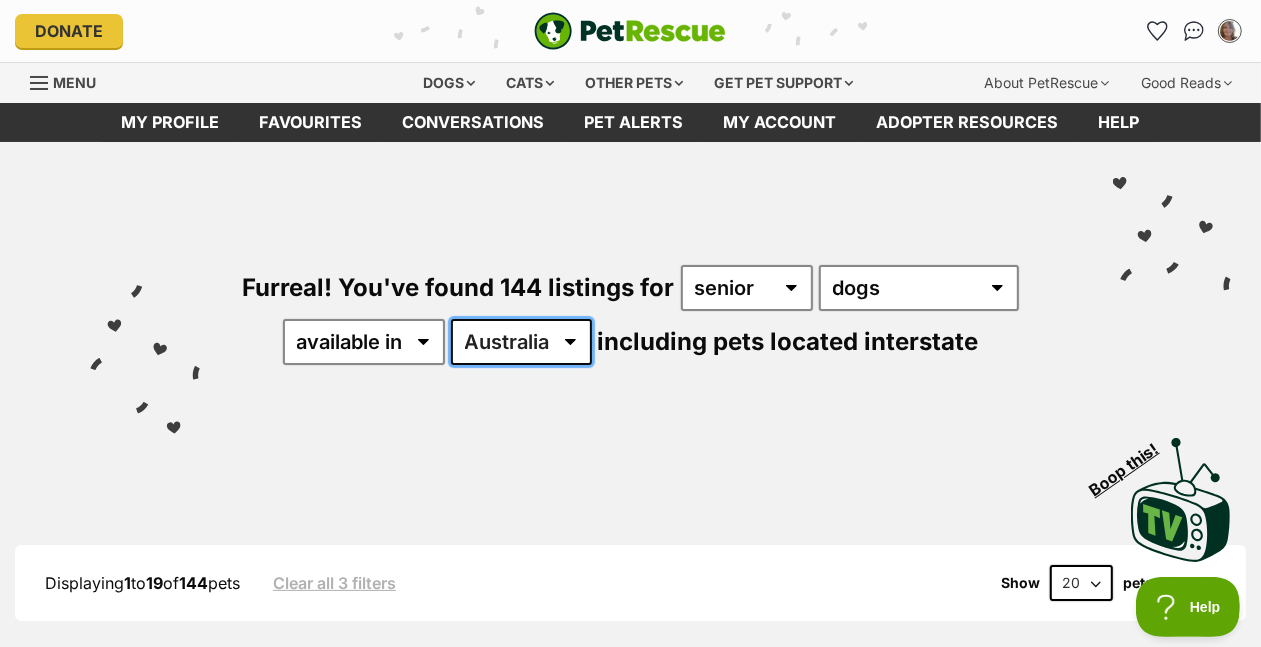 scroll, scrollTop: 0, scrollLeft: 0, axis: both 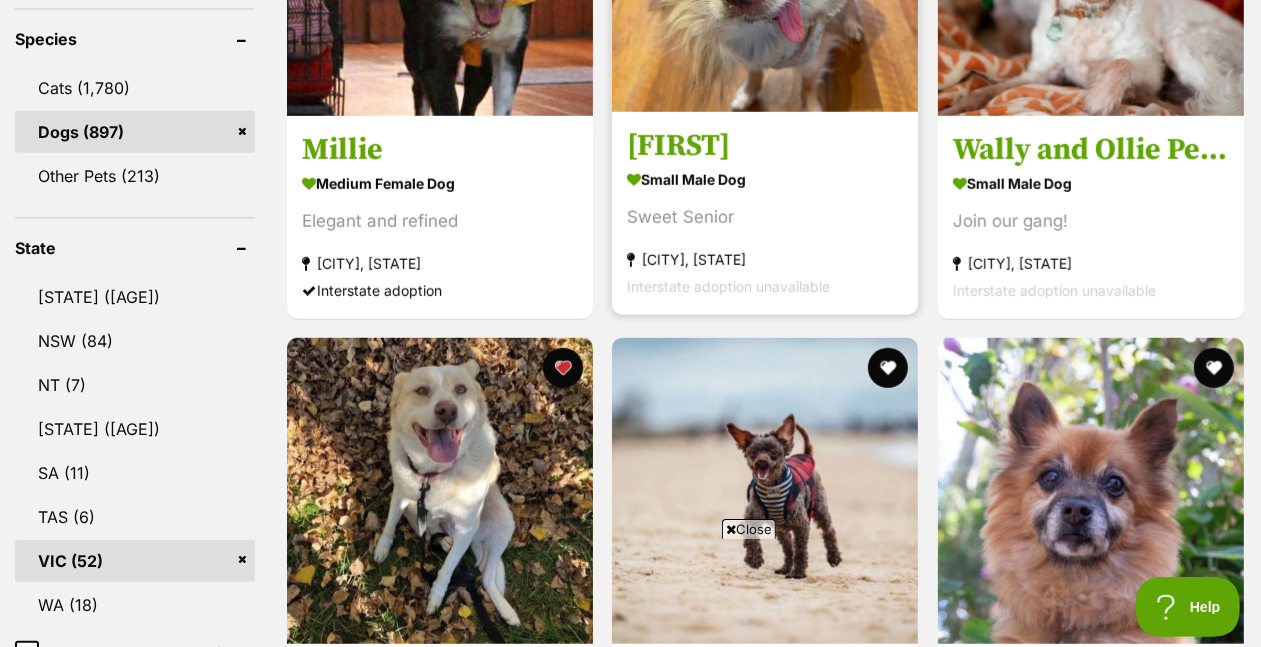 click at bounding box center [765, -41] 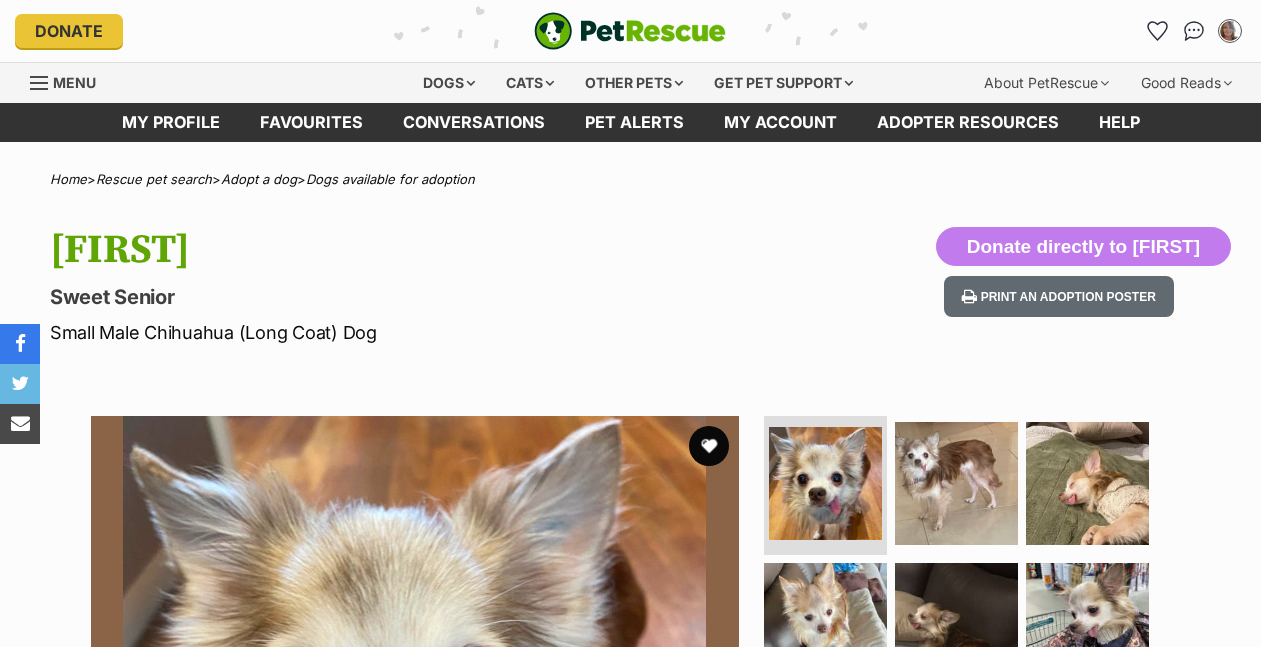 scroll, scrollTop: 0, scrollLeft: 0, axis: both 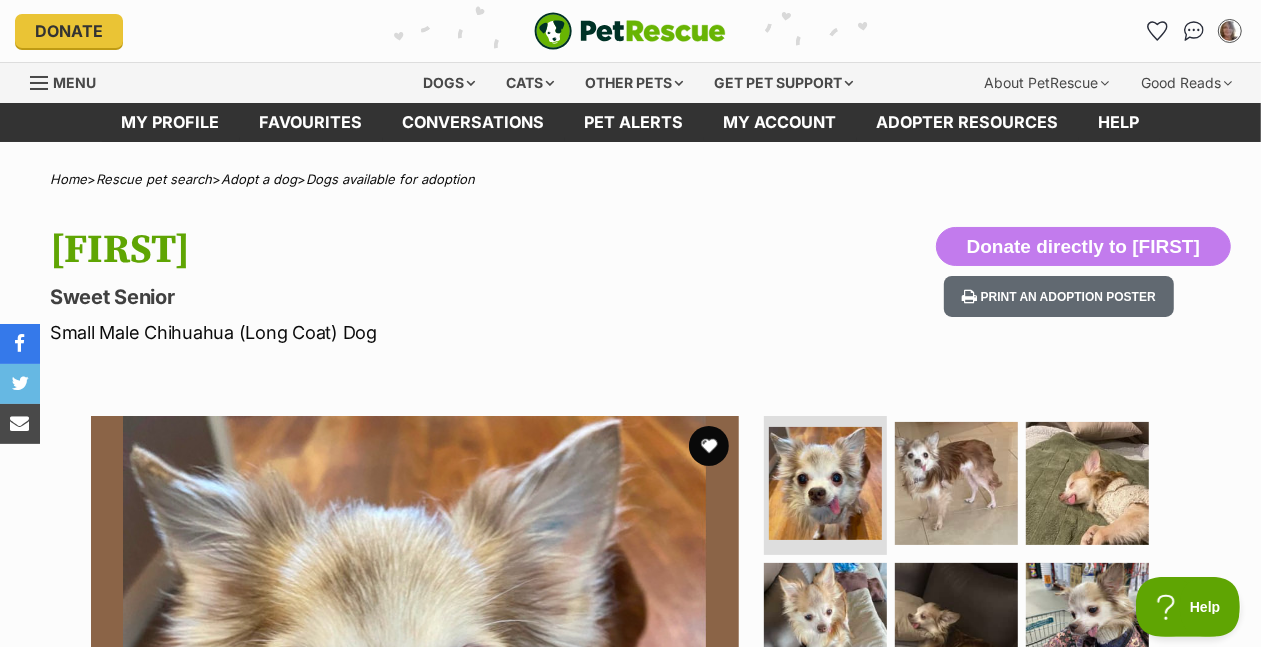 click on "Donate" at bounding box center (220, 31) 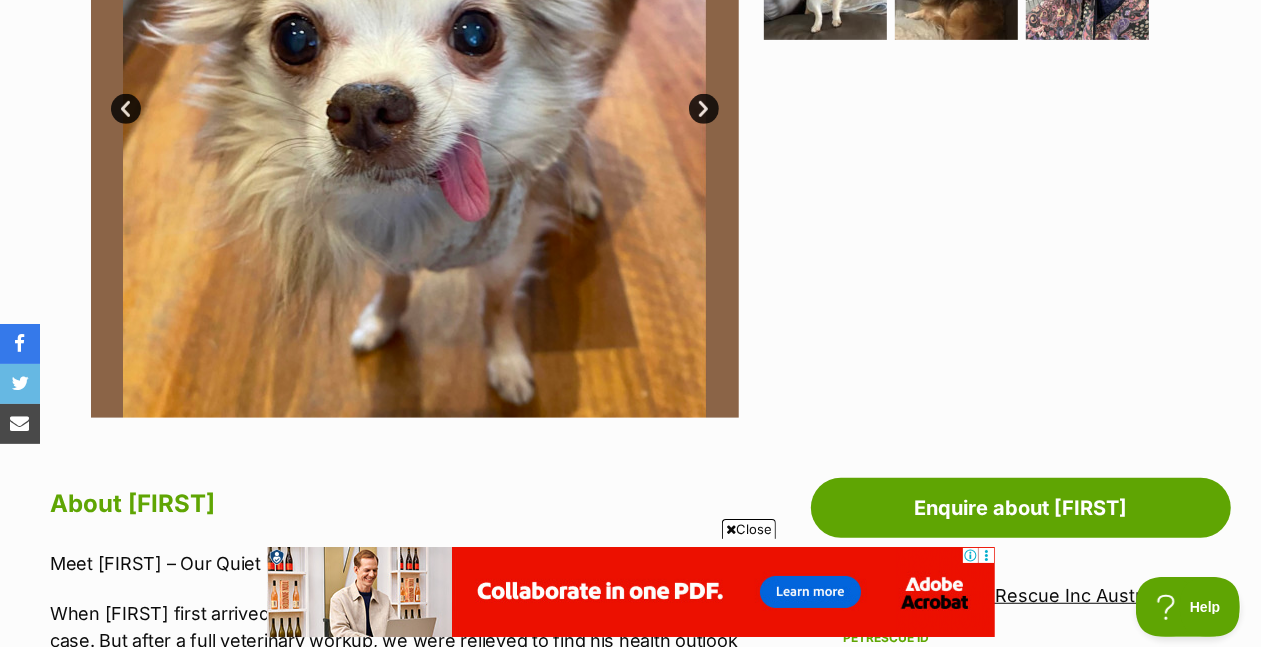 scroll, scrollTop: 575, scrollLeft: 0, axis: vertical 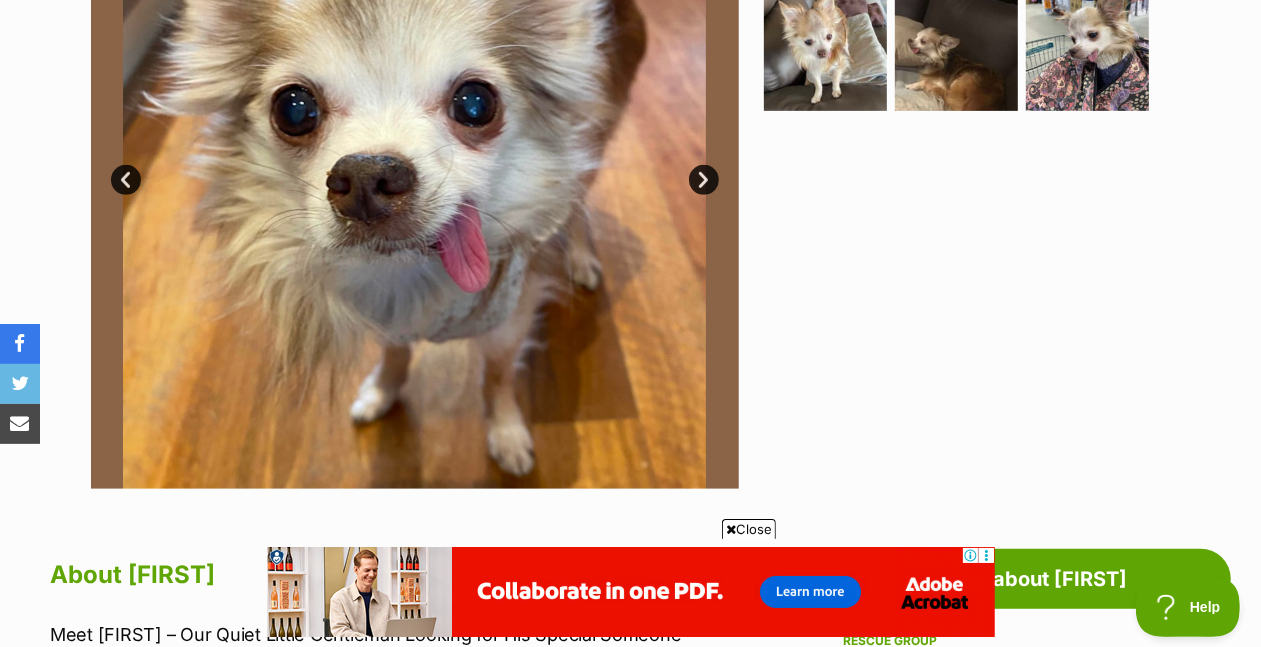 click on "Next" at bounding box center [704, 180] 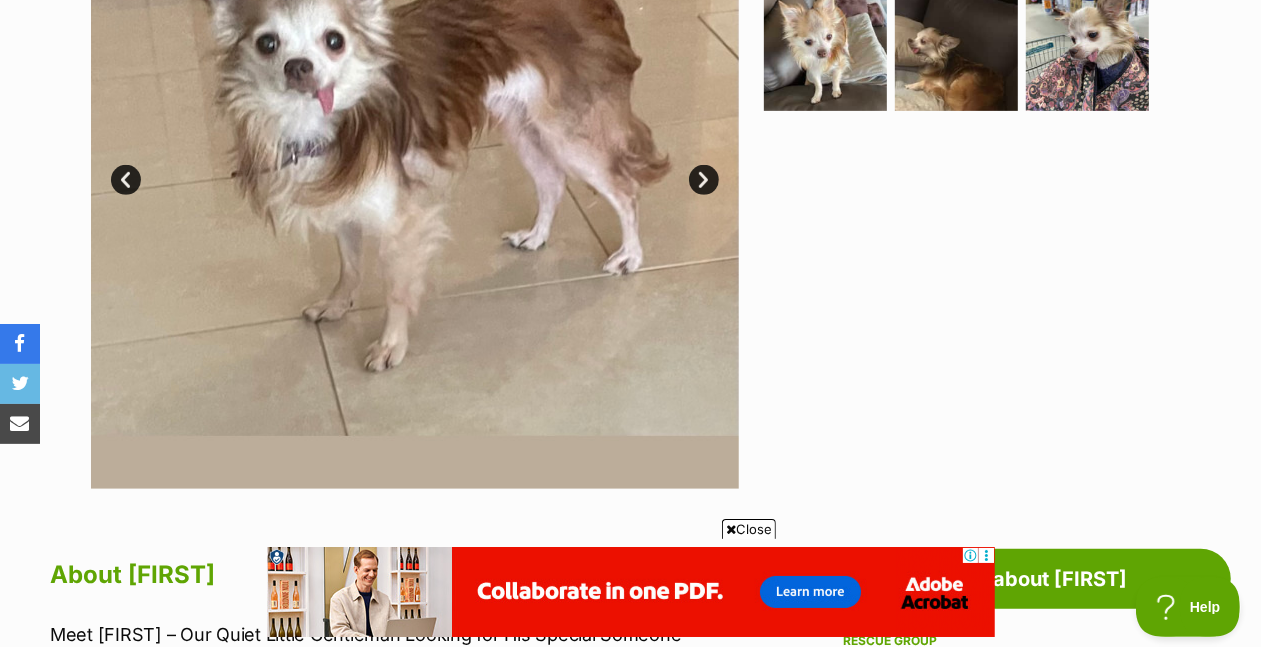 click on "Next" at bounding box center [704, 180] 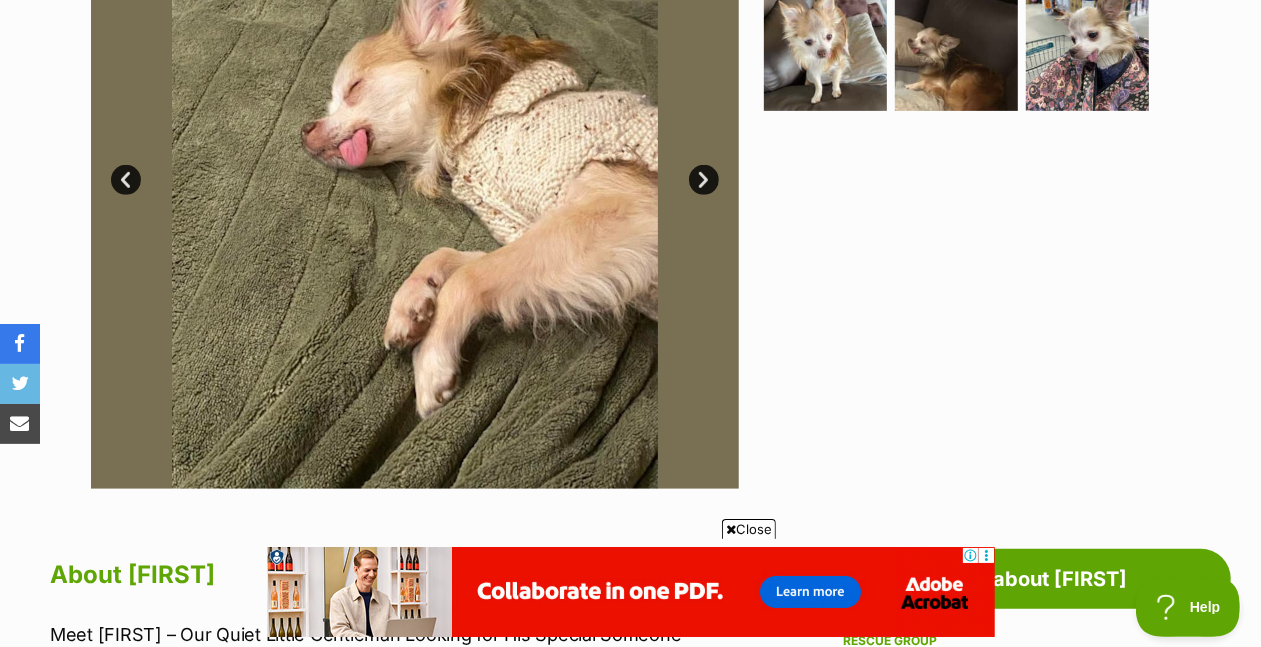 click on "Next" at bounding box center [704, 180] 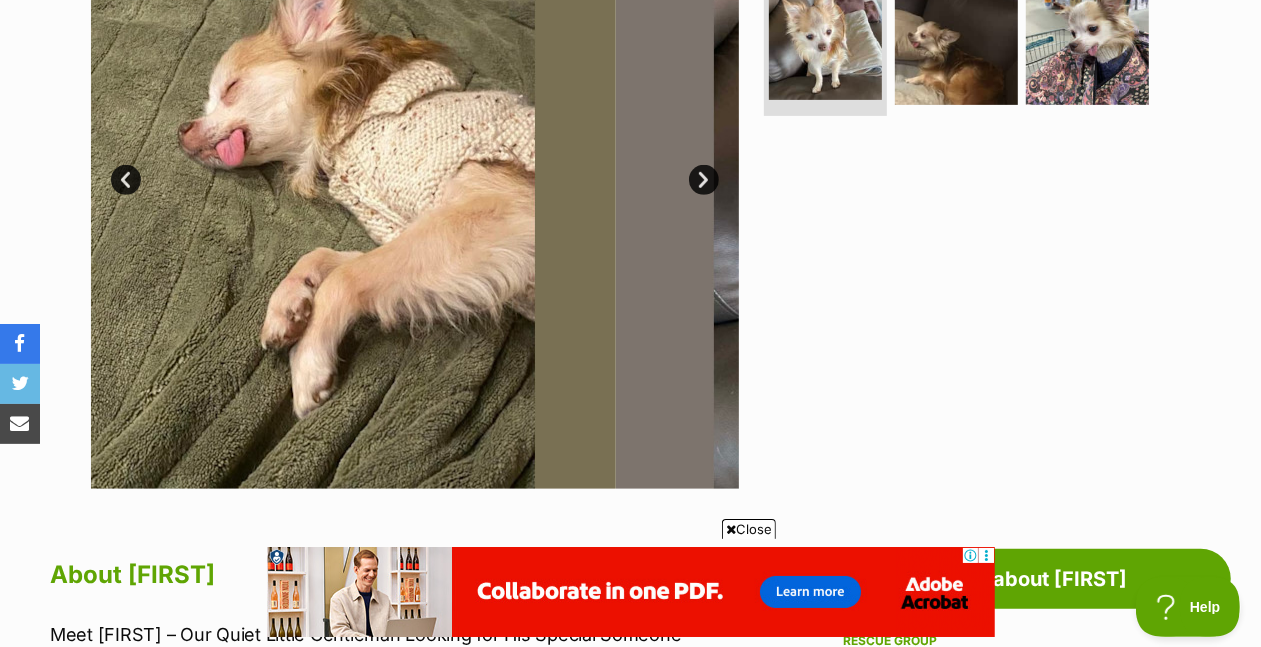 scroll, scrollTop: 0, scrollLeft: 0, axis: both 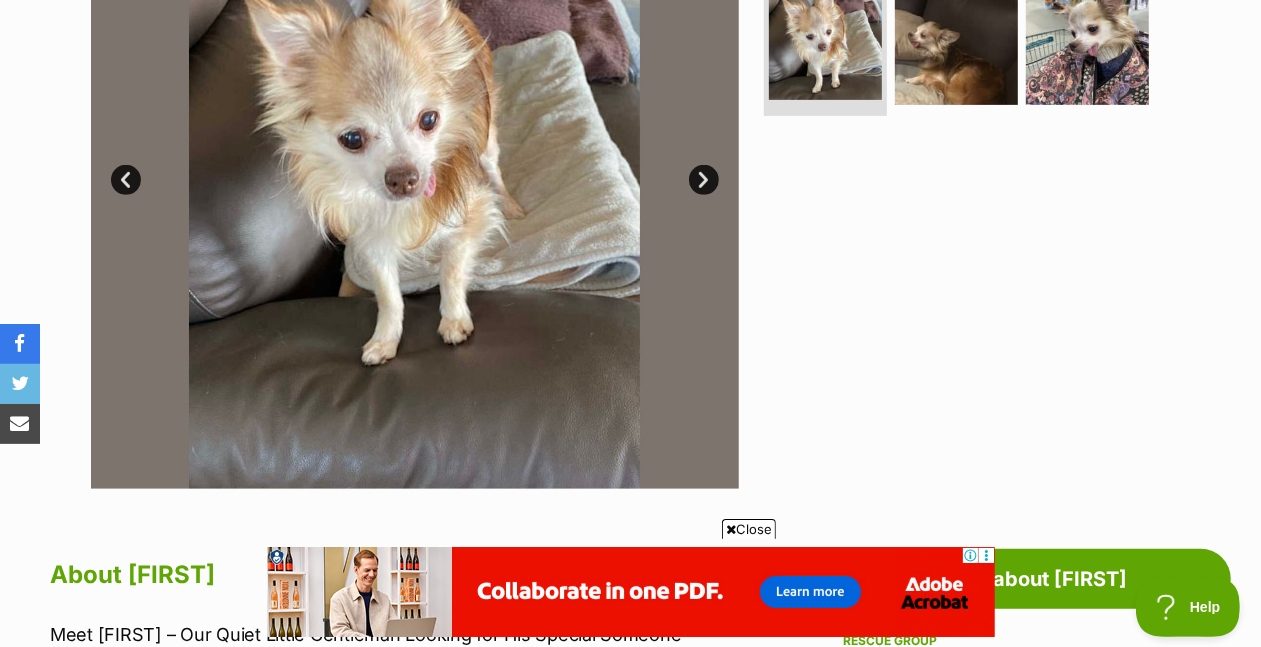 click on "Next" at bounding box center (704, 180) 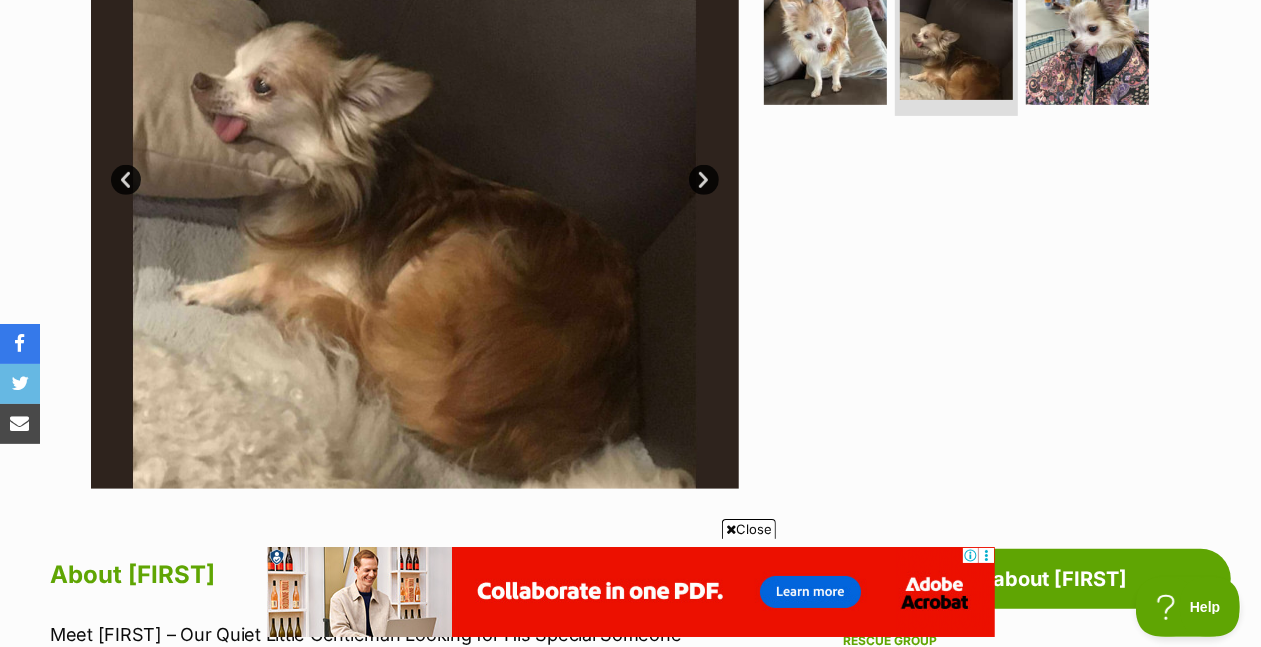 click on "Next" at bounding box center (704, 180) 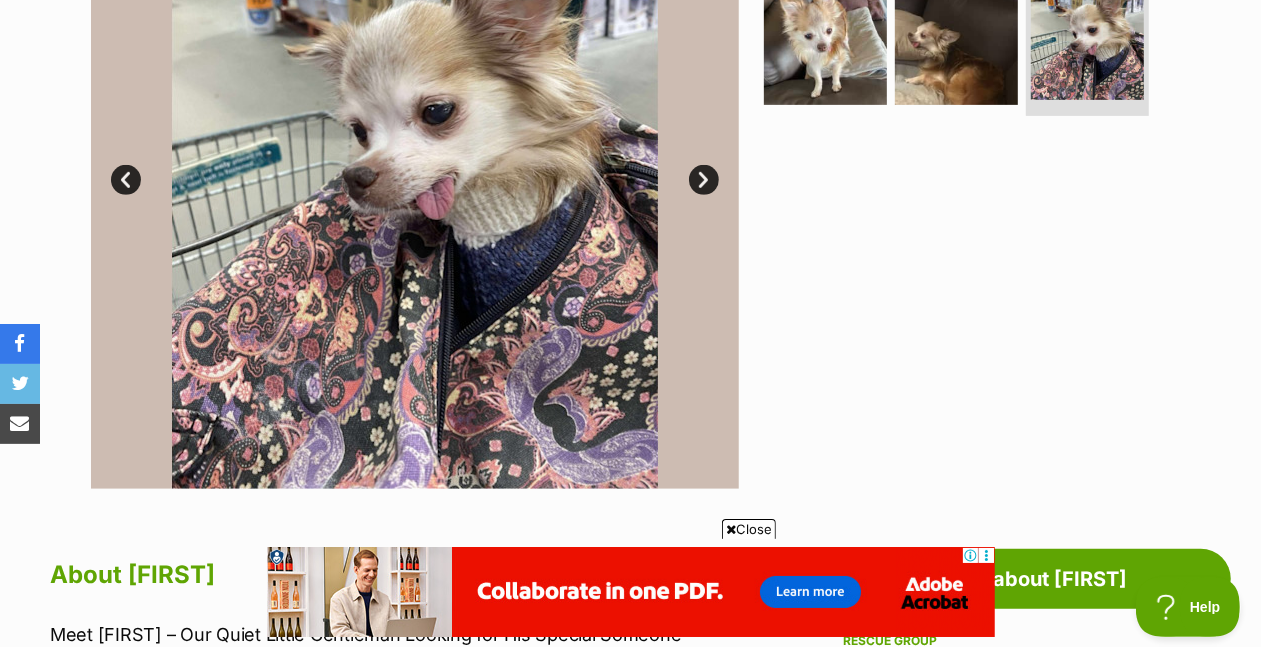click on "Next" at bounding box center [704, 180] 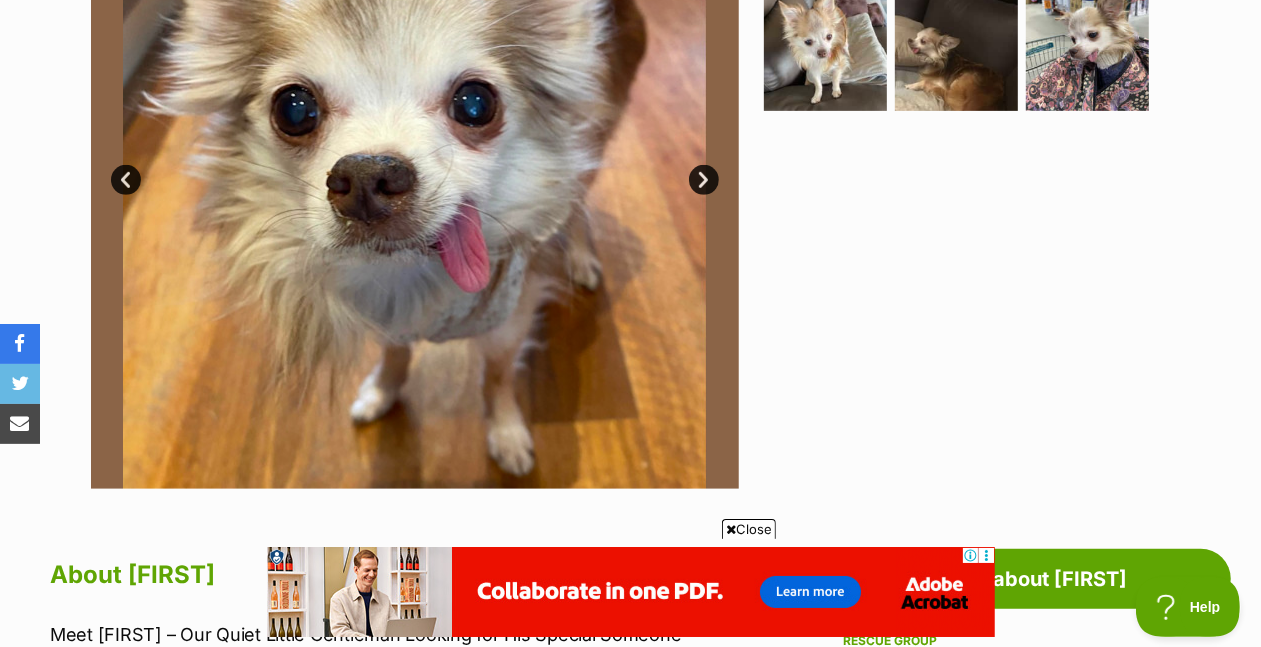 scroll, scrollTop: 0, scrollLeft: 0, axis: both 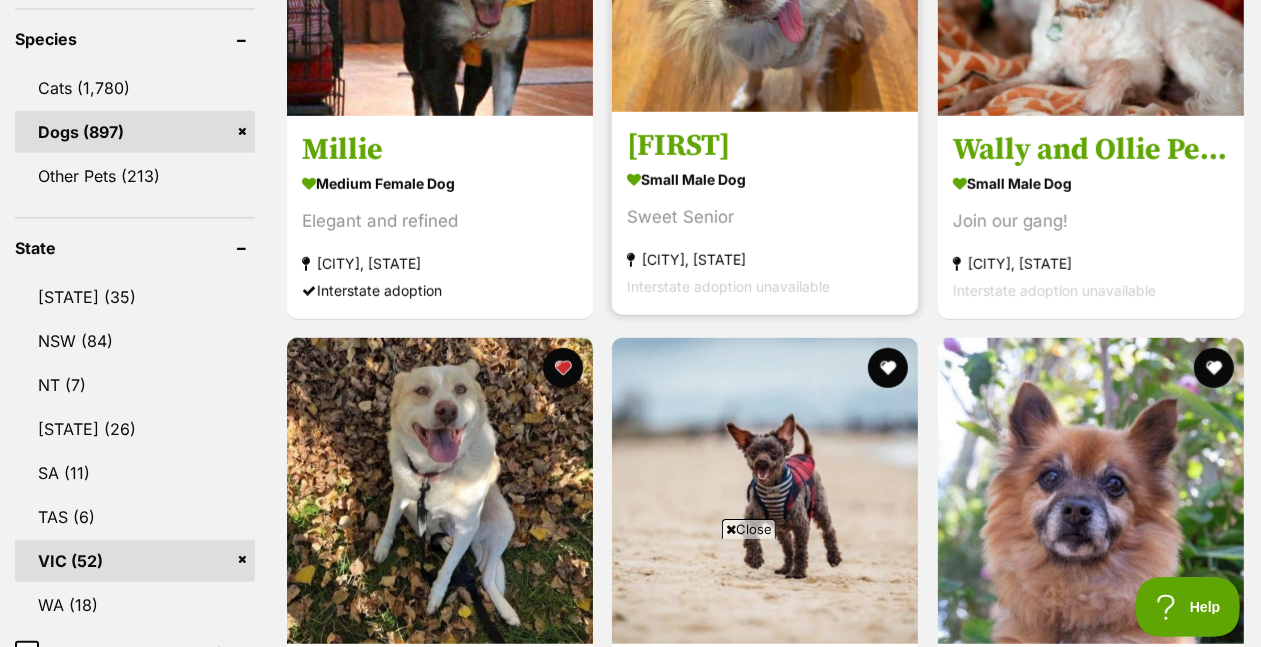 click at bounding box center [889, -164] 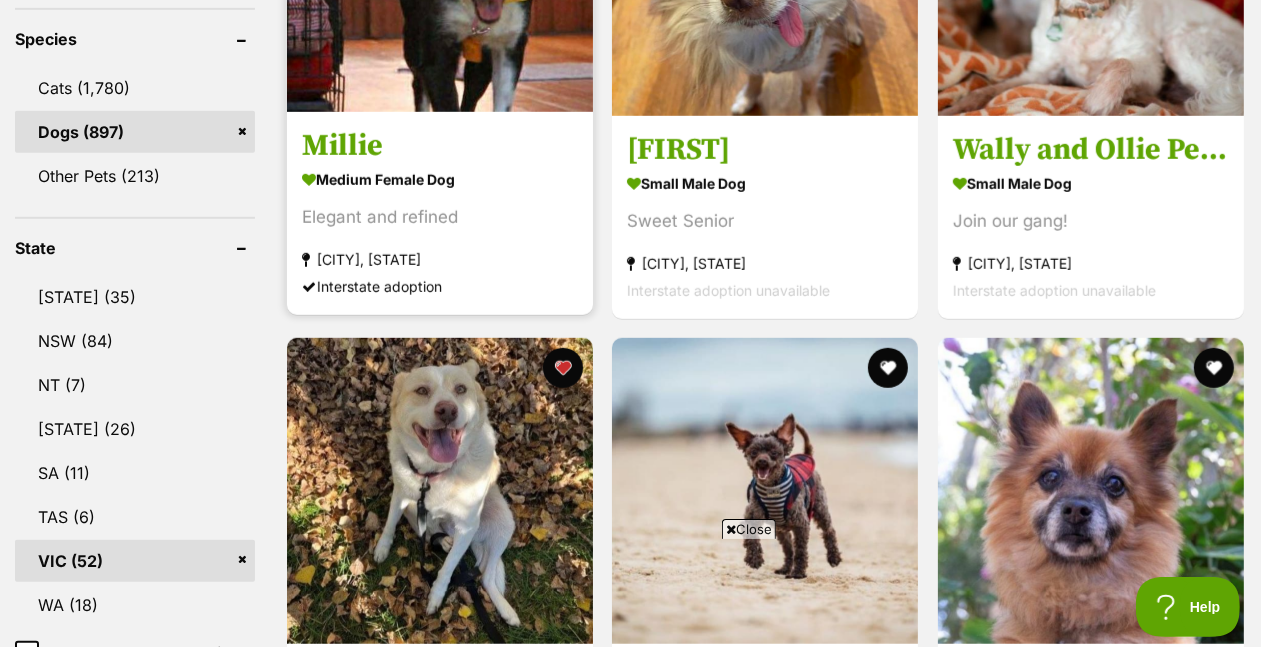 click at bounding box center (440, -41) 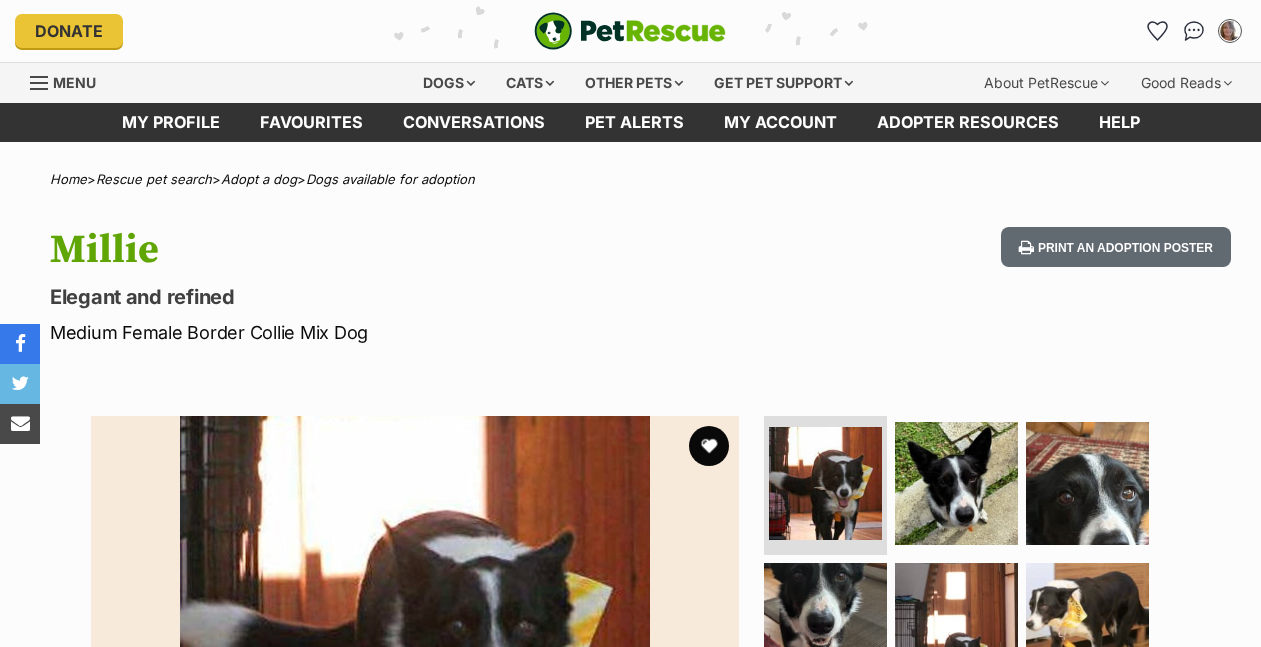 scroll, scrollTop: 0, scrollLeft: 0, axis: both 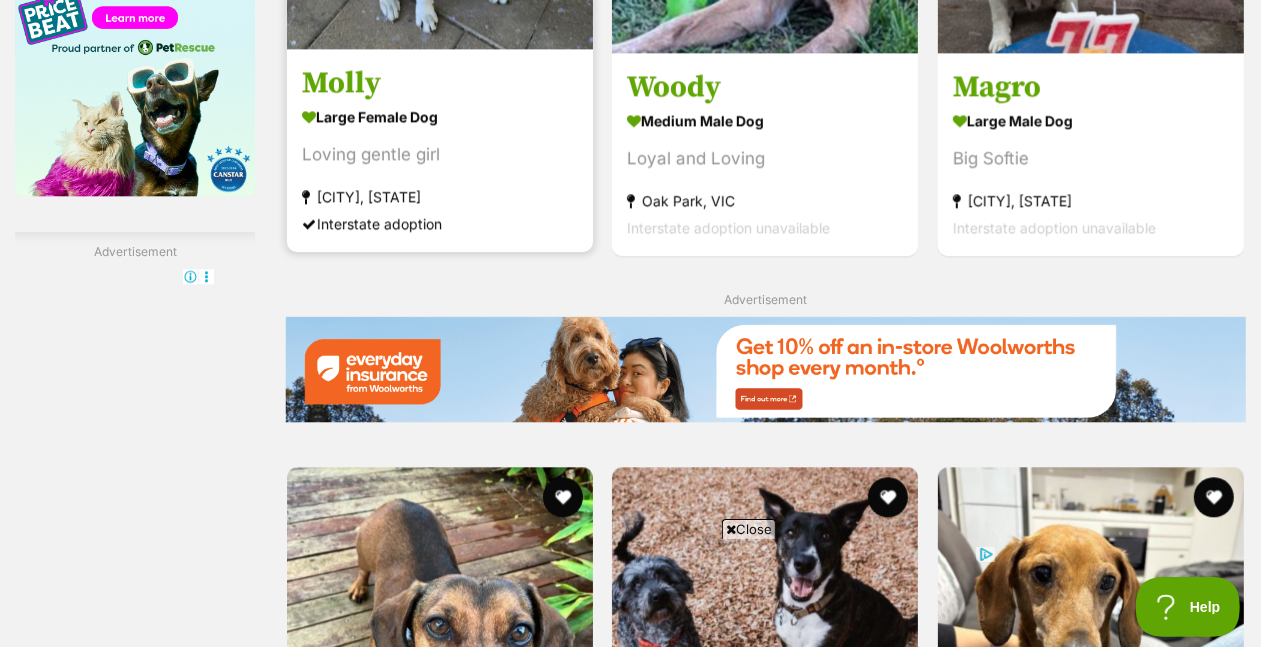 click at bounding box center (440, -104) 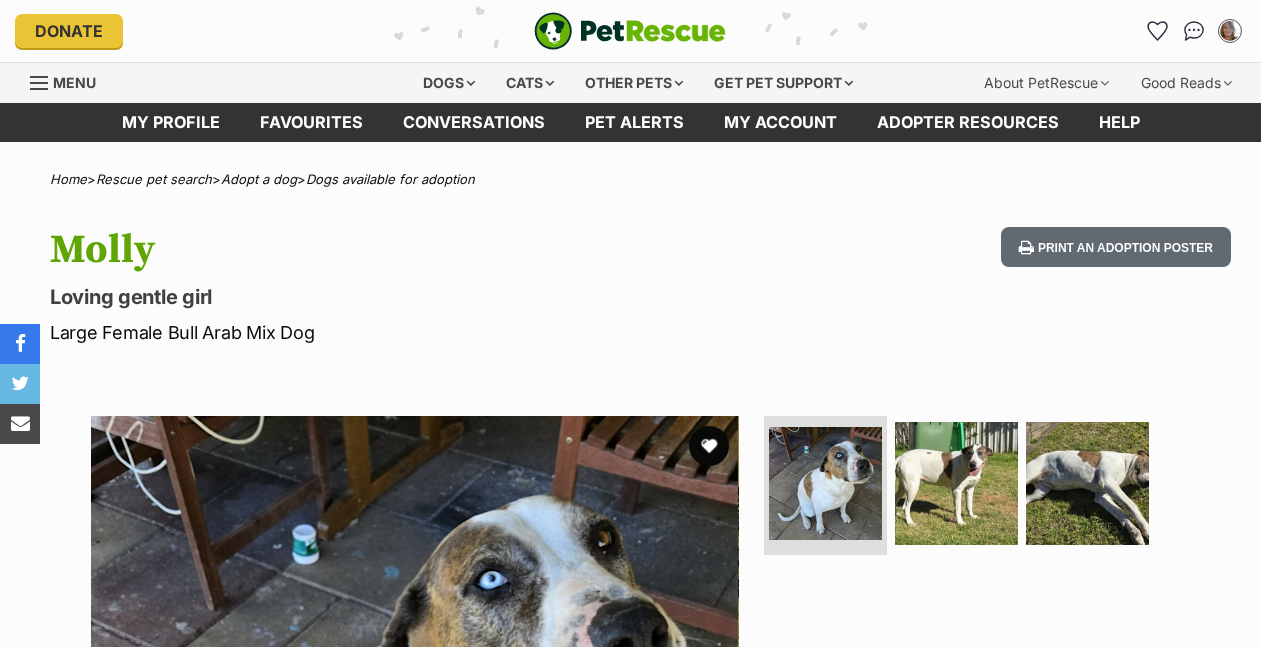 scroll, scrollTop: 0, scrollLeft: 0, axis: both 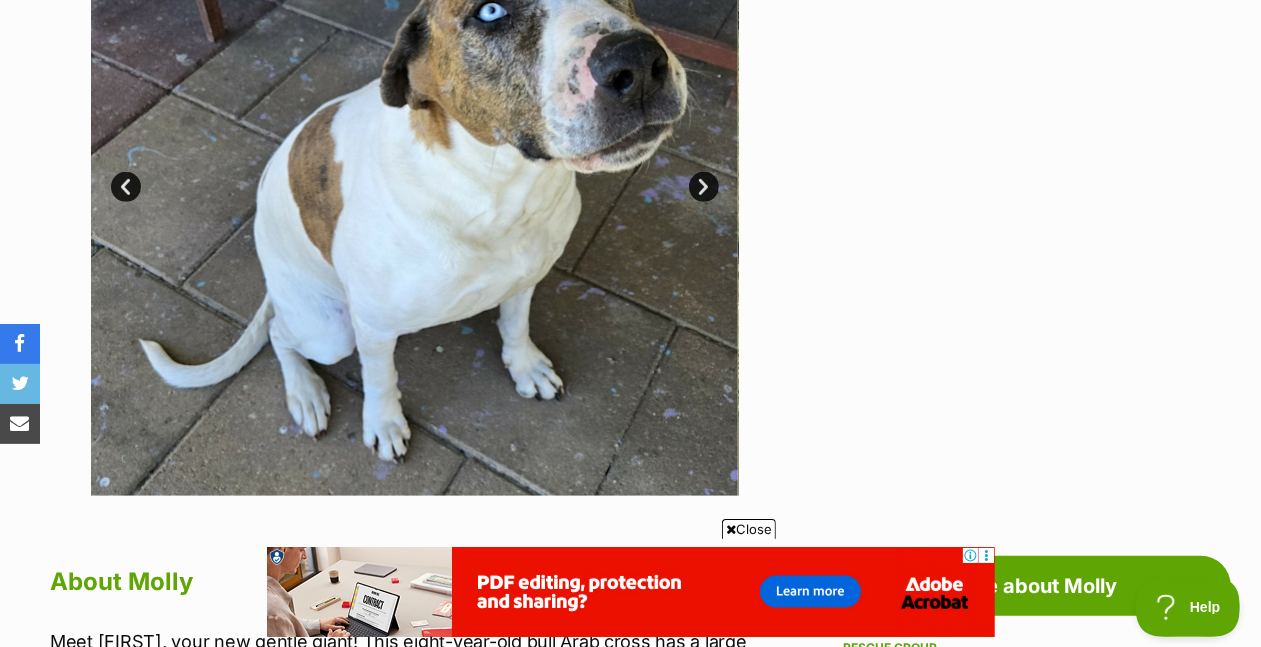 click on "Next" at bounding box center (704, 187) 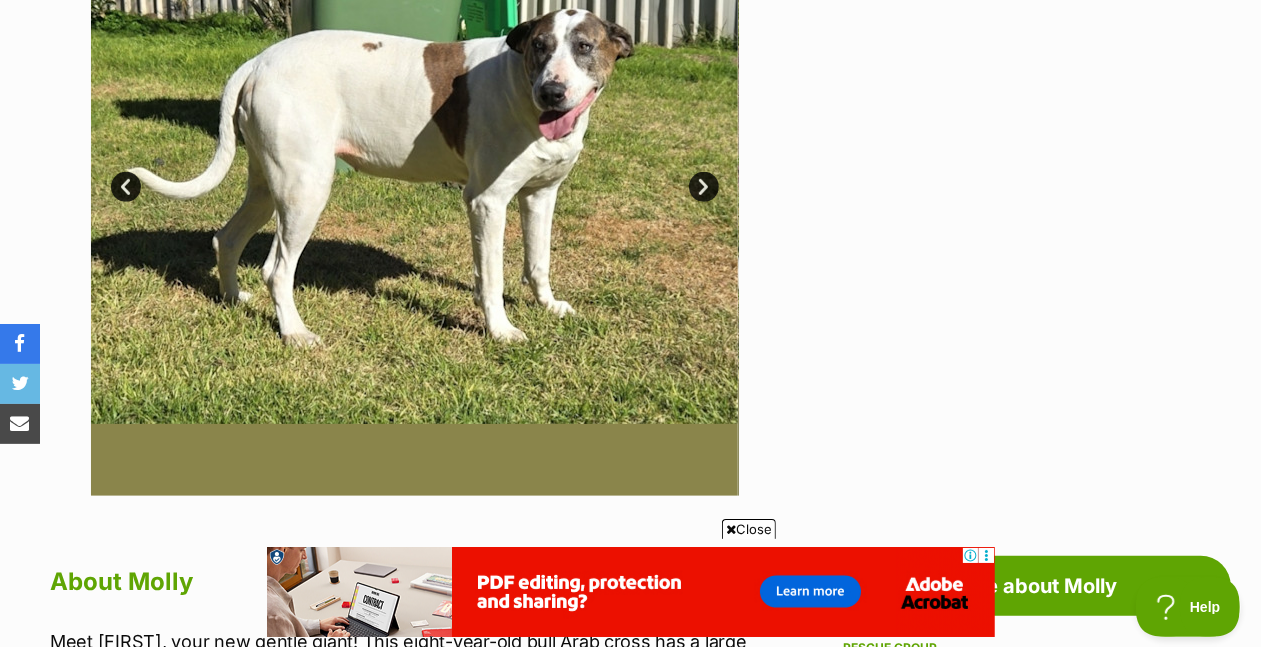 click on "Next" at bounding box center (704, 187) 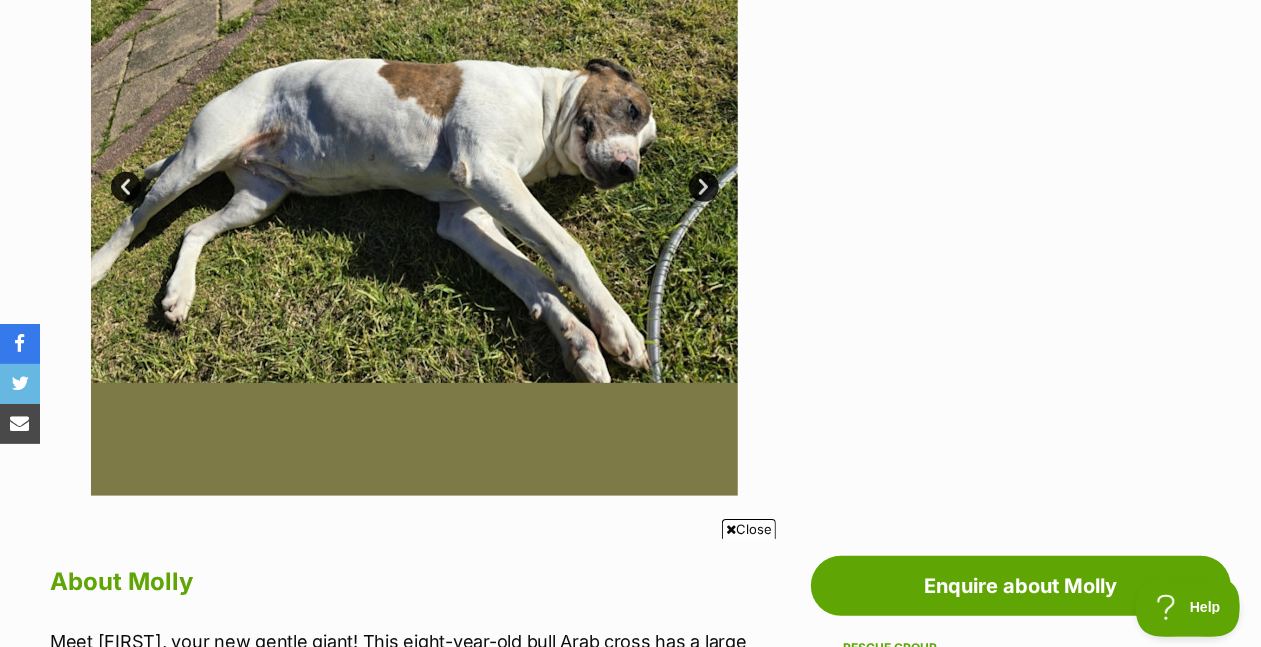 scroll 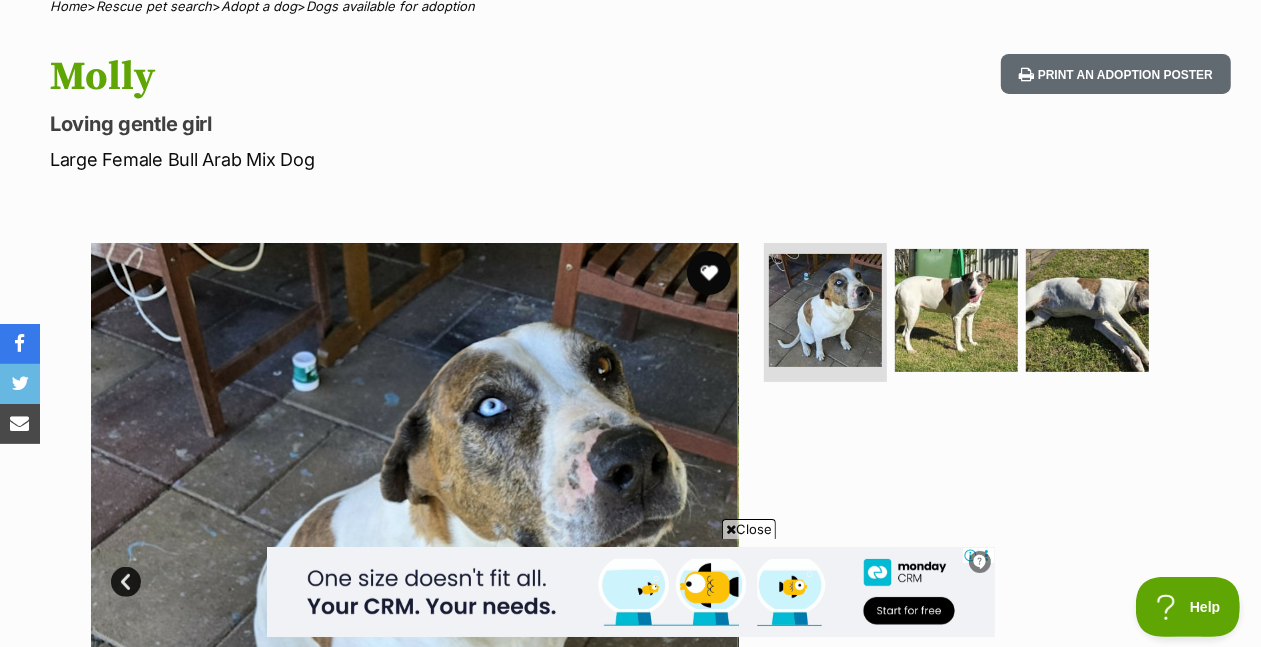 click at bounding box center [709, 273] 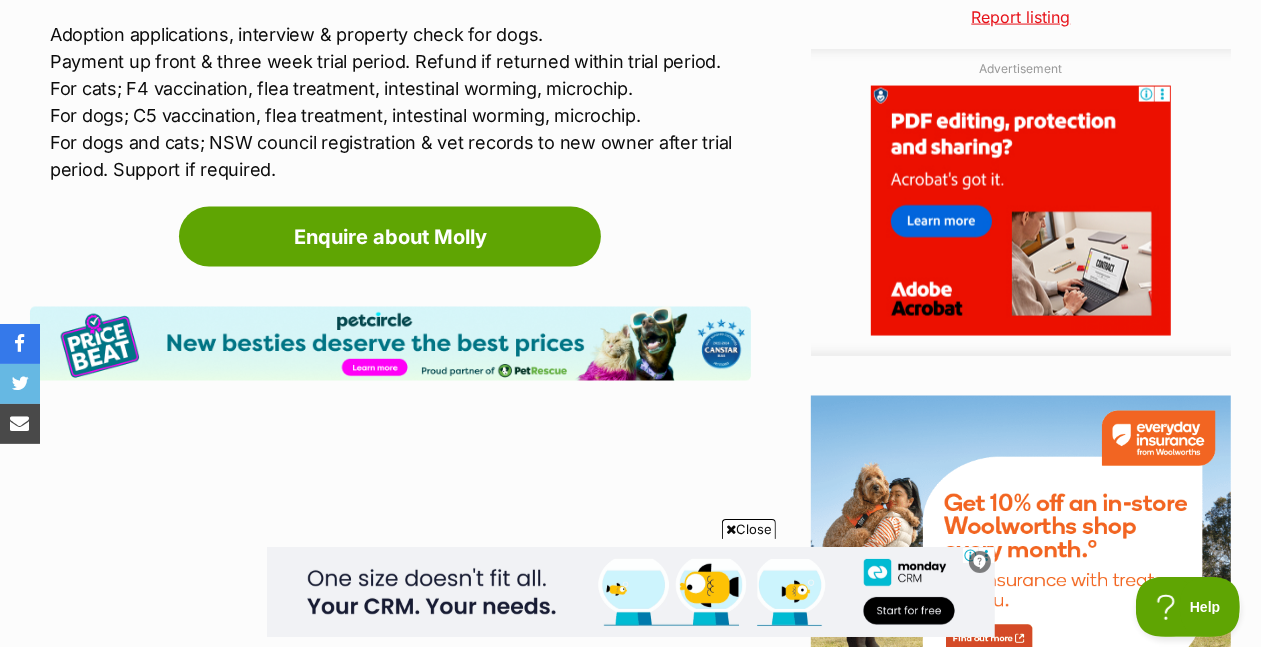 drag, startPoint x: 1279, startPoint y: 49, endPoint x: 1242, endPoint y: 288, distance: 241.84706 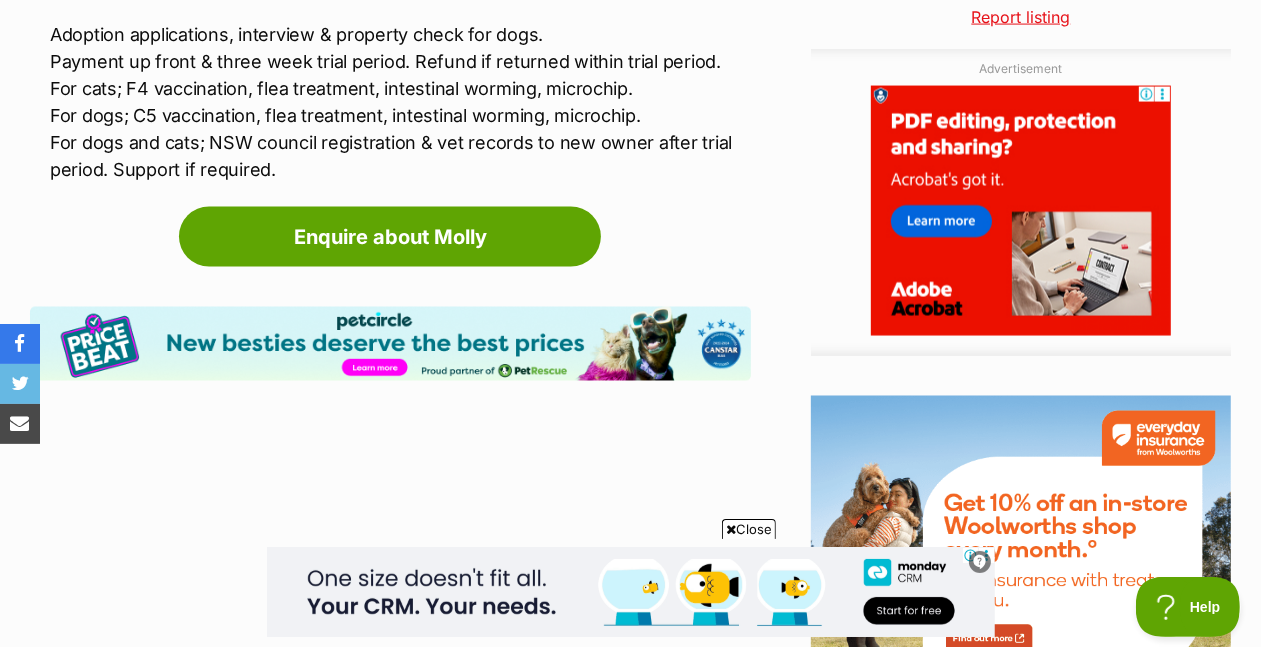 click on "Skip to main content
Log in to favourite this pet
Log in
Or sign up
Search PetRescue
Search for a pet, rescue group or article
Please select PetRescue ID
Pet name
Group
Article
Go
E.g. enter a pet's id into the search.
E.g. enter a pet's name into the search.
E.g. enter a rescue groups's name.
E.g. enter in a keyword to find an article.
Want to remove this pet?
The ‘Removed’ status should only be selected when a pet has been euthanased or died of natural causes whilst in care, or when a pet has been transferred to another rescue organisation.
Learn more about the different pet profile statuses.
Do you still wish to mark this pet as ‘Removed’?
Yes
No
Your pet has been marked as adopted
Another successful adoption - amazing work Albury Wodonga Animal Rescue Pty Ltd!
Your pets have been marked as adopted" at bounding box center [630, 63] 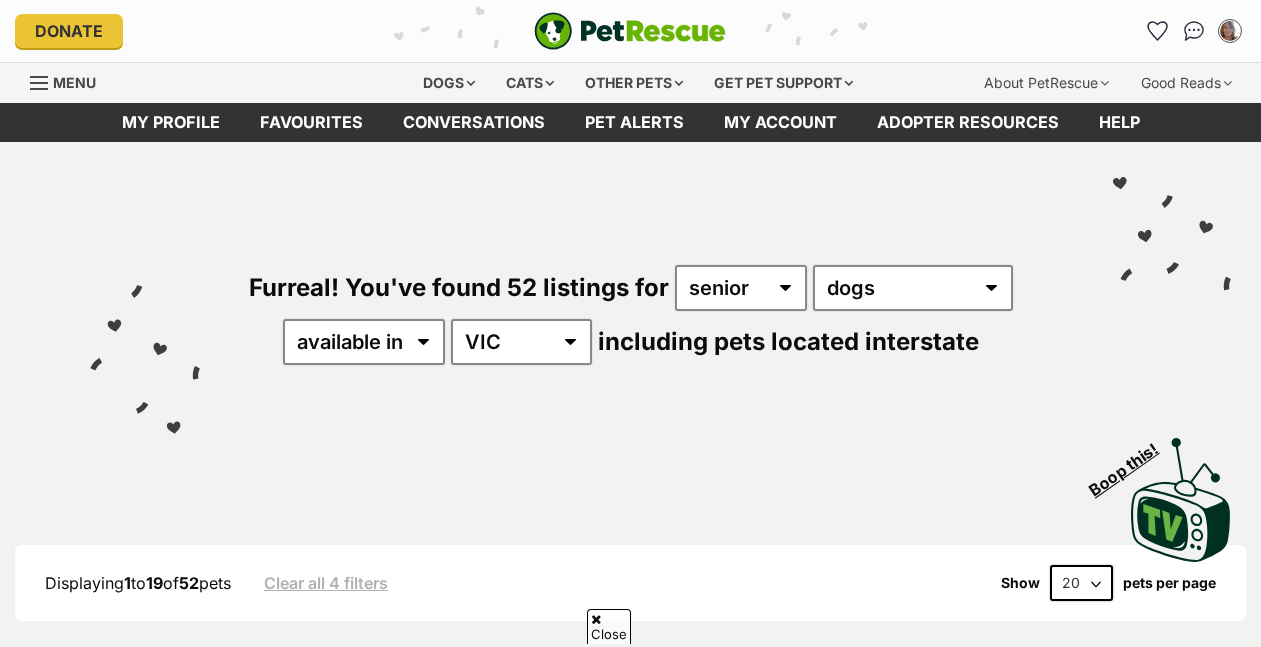 scroll, scrollTop: 3197, scrollLeft: 0, axis: vertical 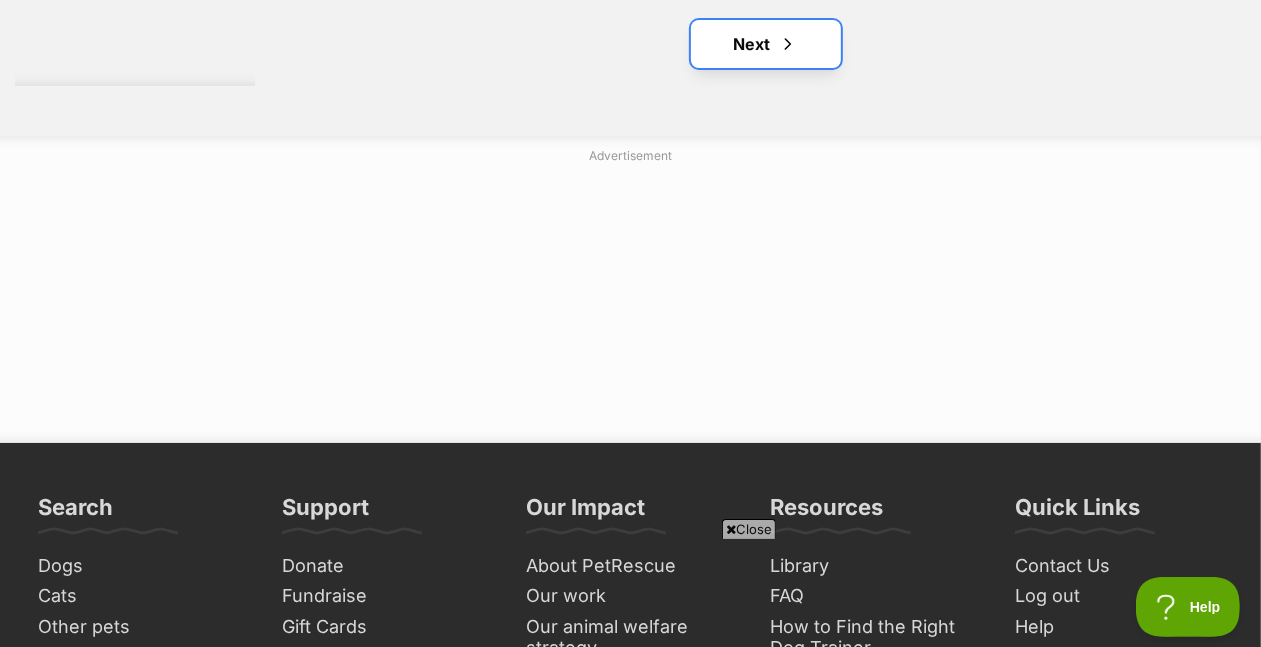 click on "Next" at bounding box center [766, 44] 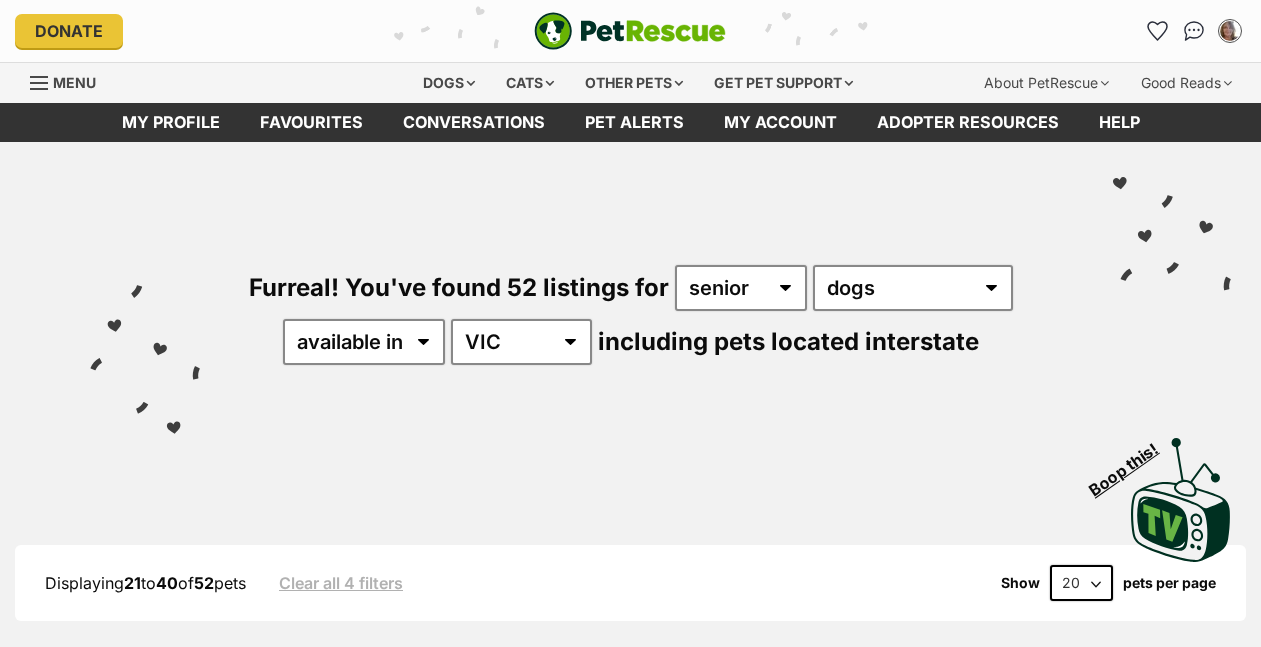scroll, scrollTop: 0, scrollLeft: 0, axis: both 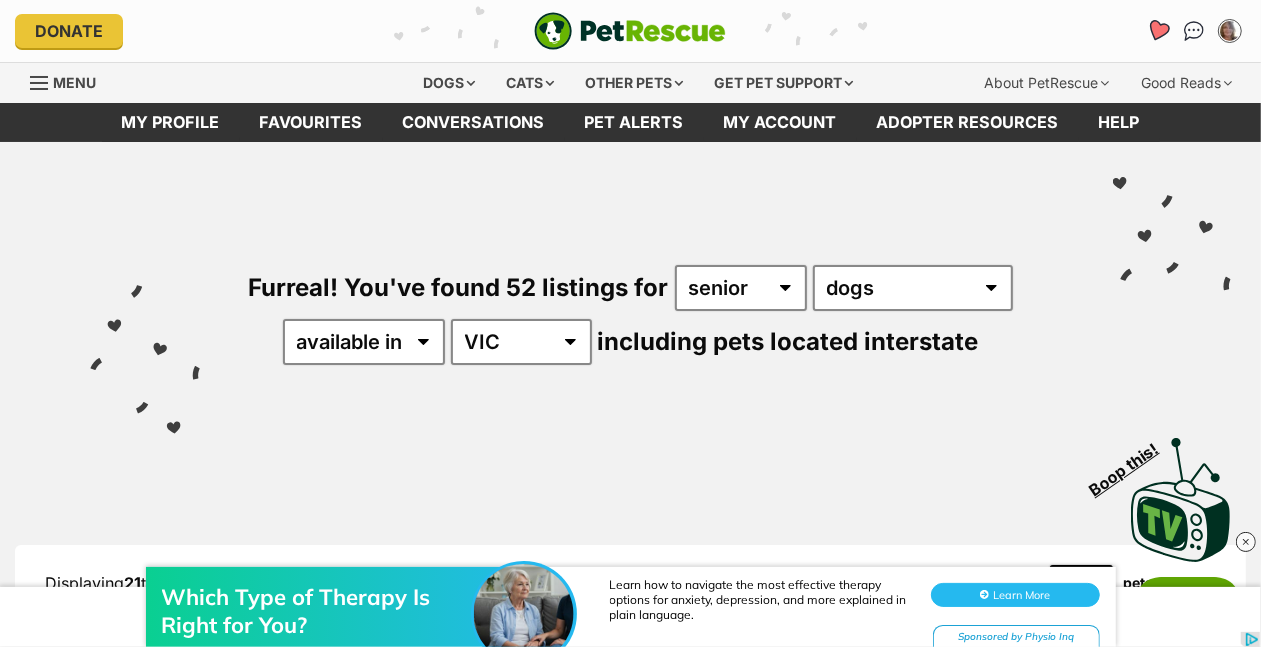 click 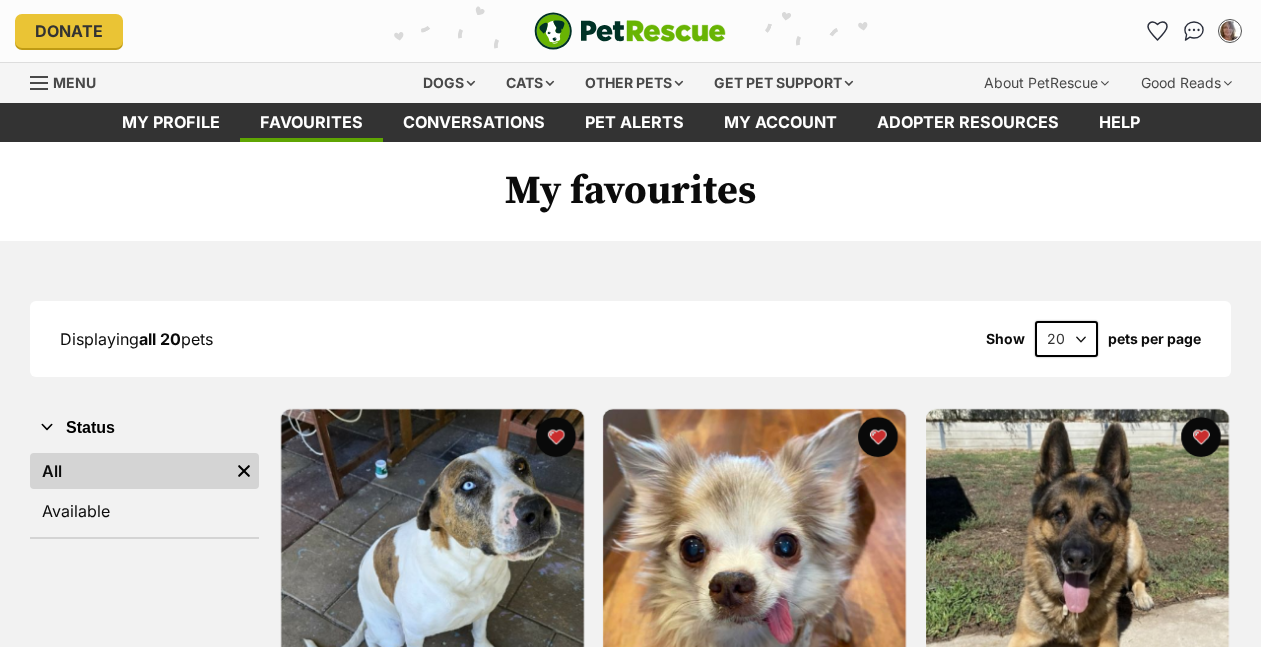 scroll, scrollTop: 0, scrollLeft: 0, axis: both 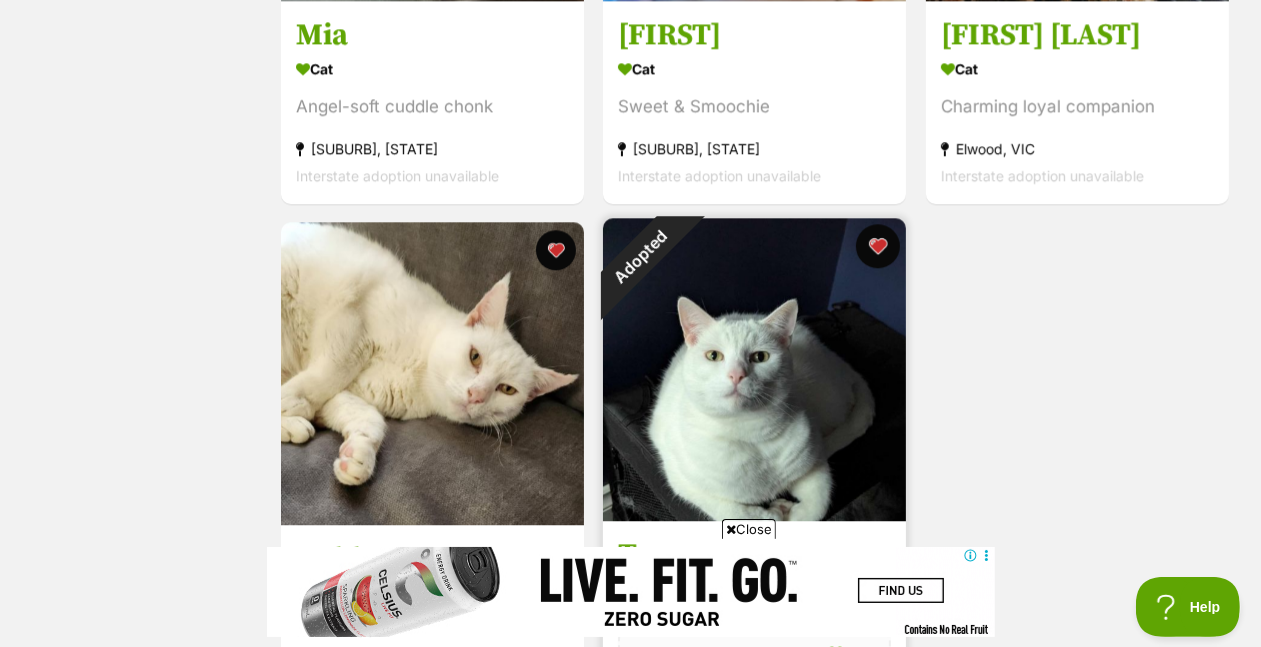 click at bounding box center (879, 246) 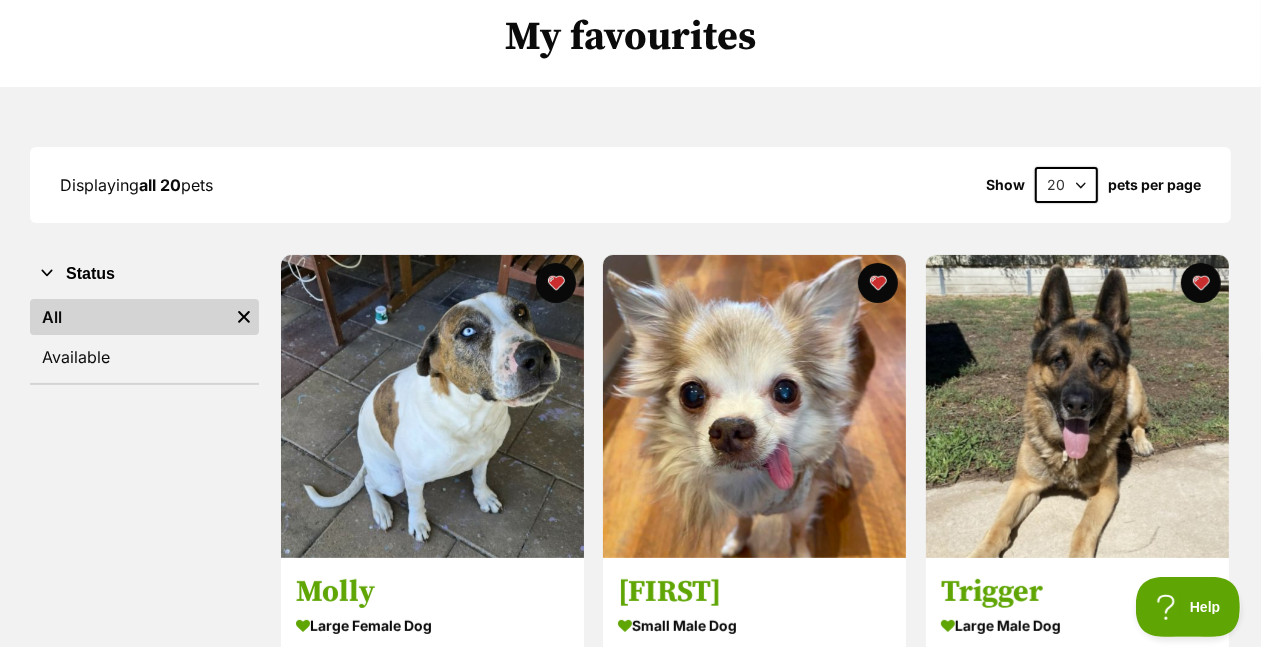 scroll, scrollTop: 0, scrollLeft: 0, axis: both 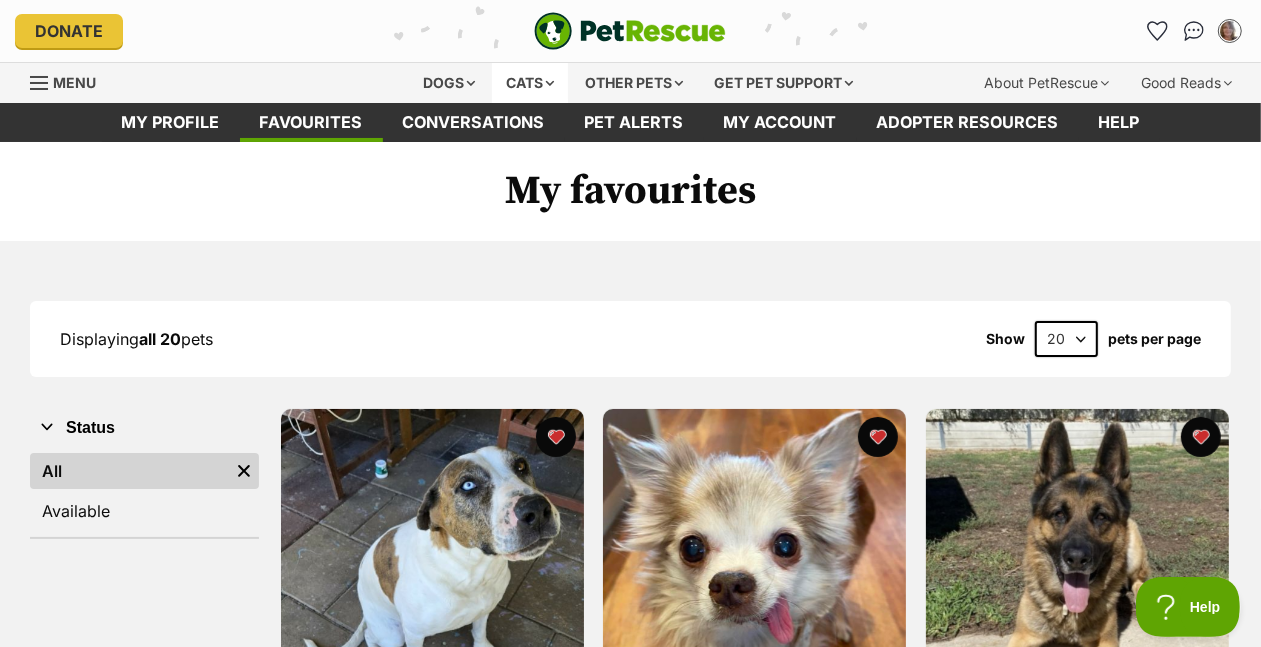 click on "Cats" at bounding box center (530, 83) 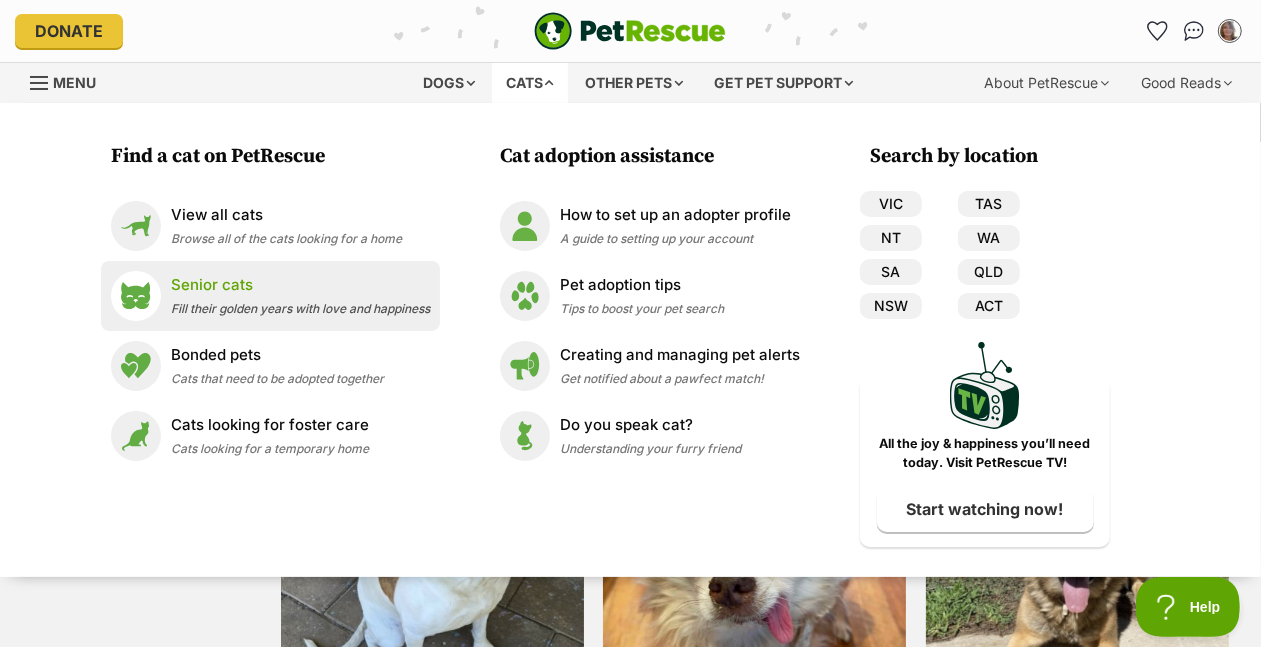 click on "Senior cats" at bounding box center [300, 285] 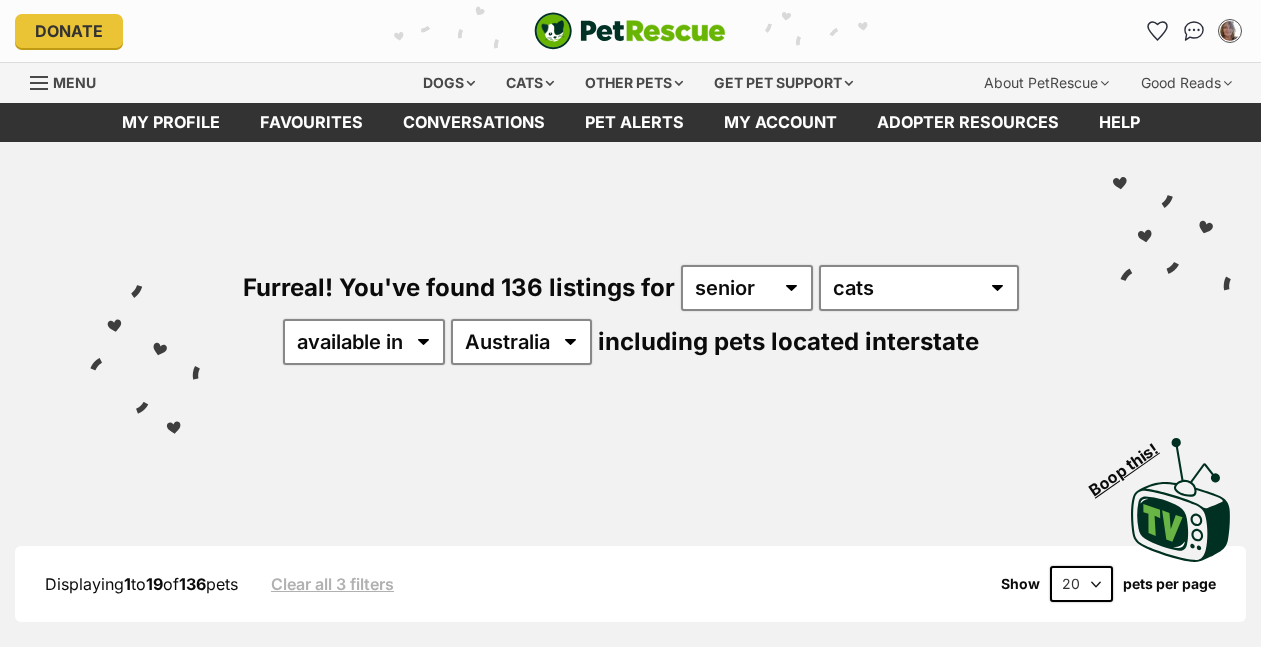 scroll, scrollTop: 0, scrollLeft: 0, axis: both 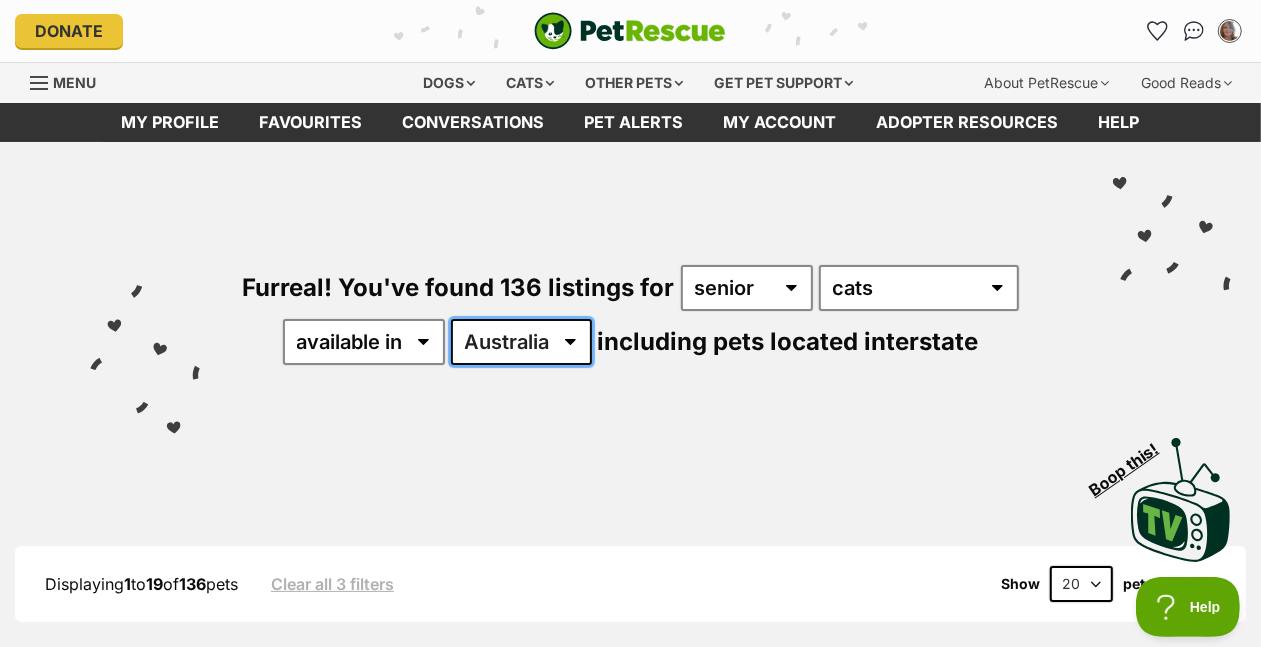 click on "Australia
ACT
NSW
NT
QLD
SA
TAS
VIC
WA" at bounding box center (521, 342) 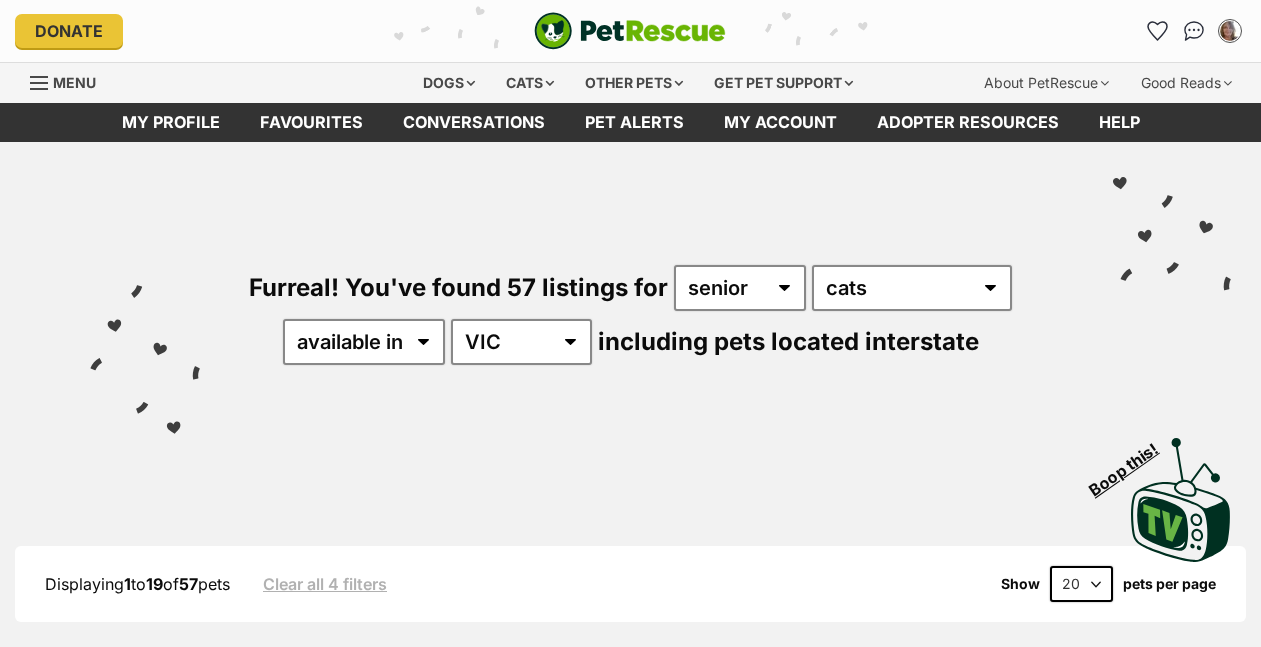 scroll, scrollTop: 0, scrollLeft: 0, axis: both 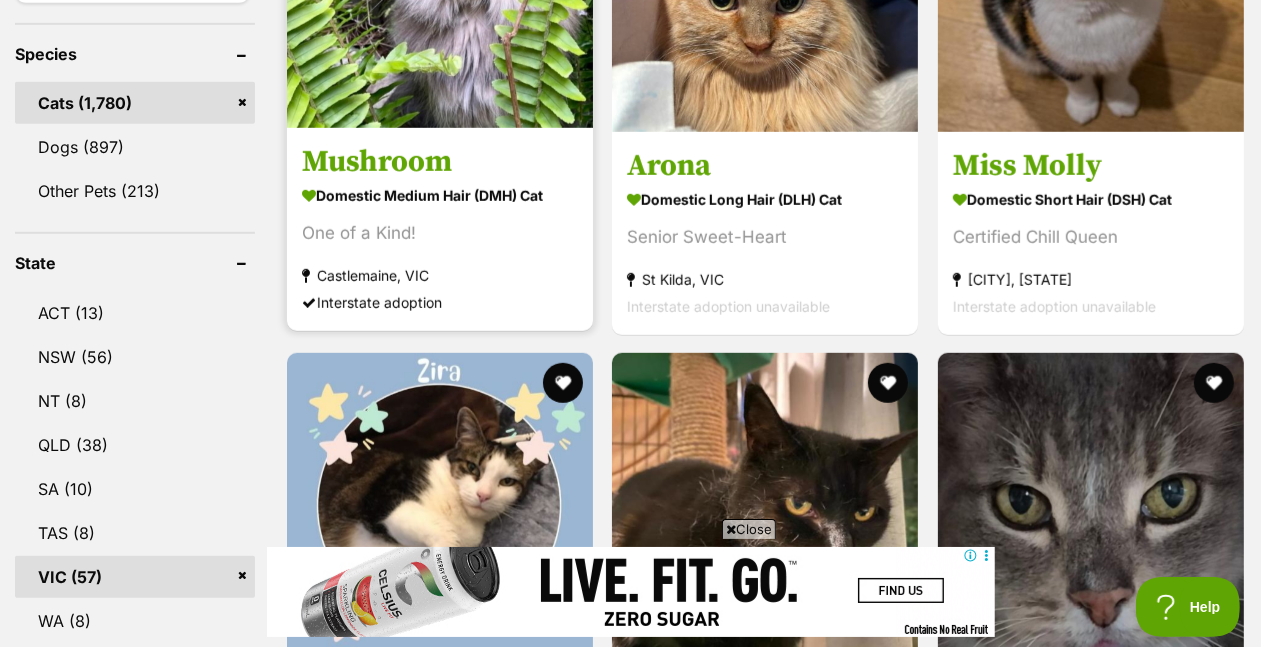 click at bounding box center [440, -25] 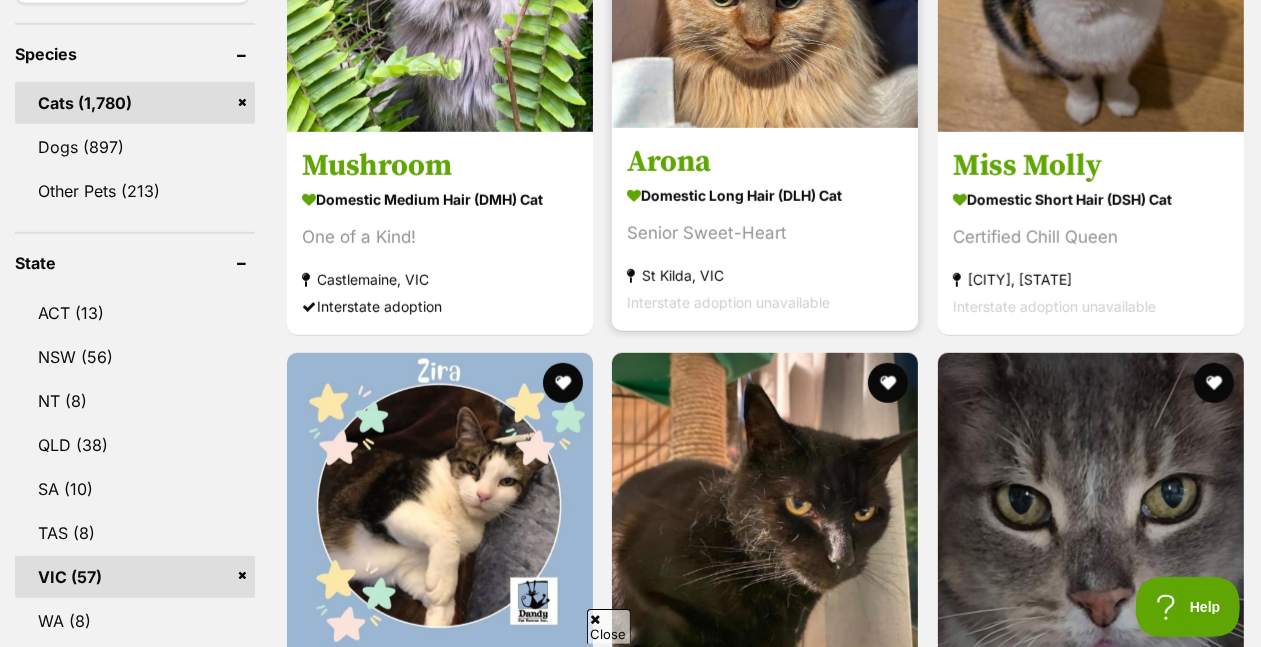 scroll, scrollTop: 0, scrollLeft: 0, axis: both 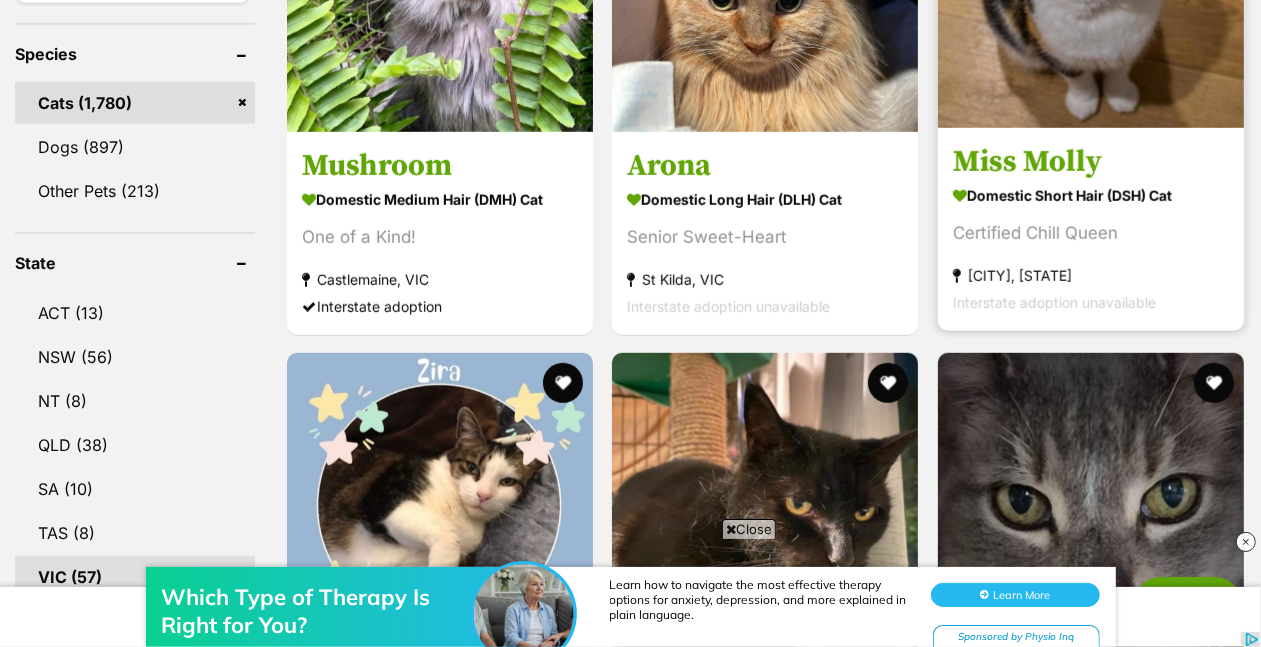 click at bounding box center [1091, -25] 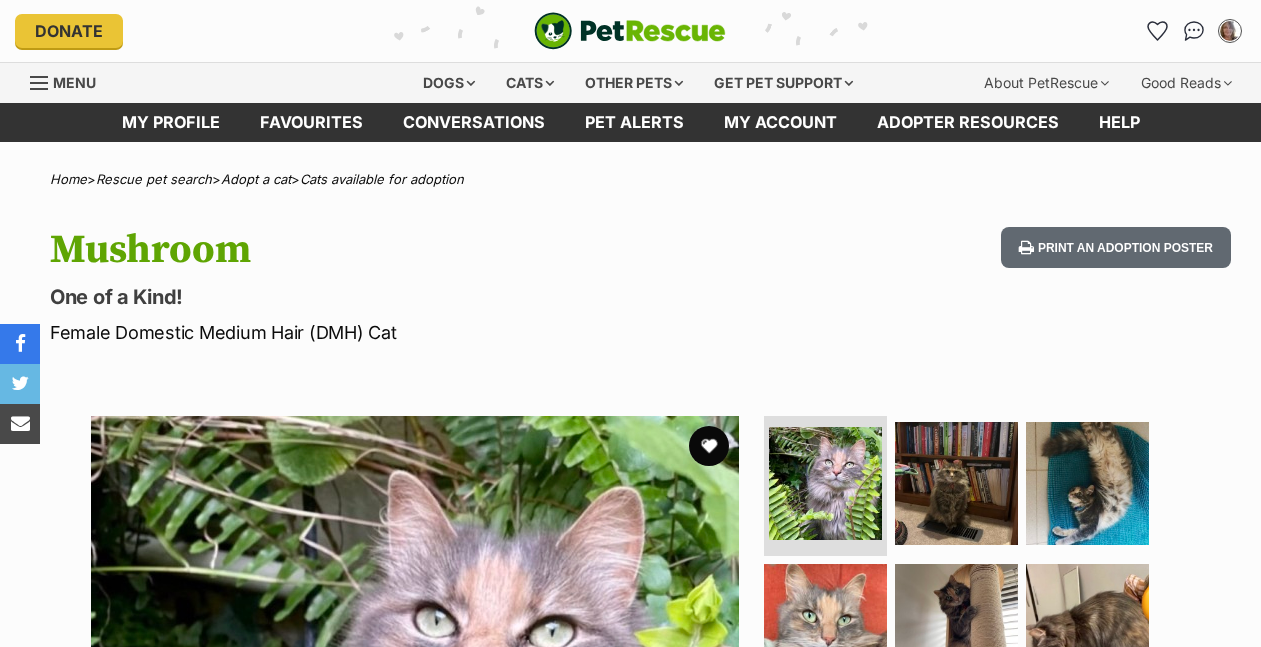 scroll, scrollTop: 0, scrollLeft: 0, axis: both 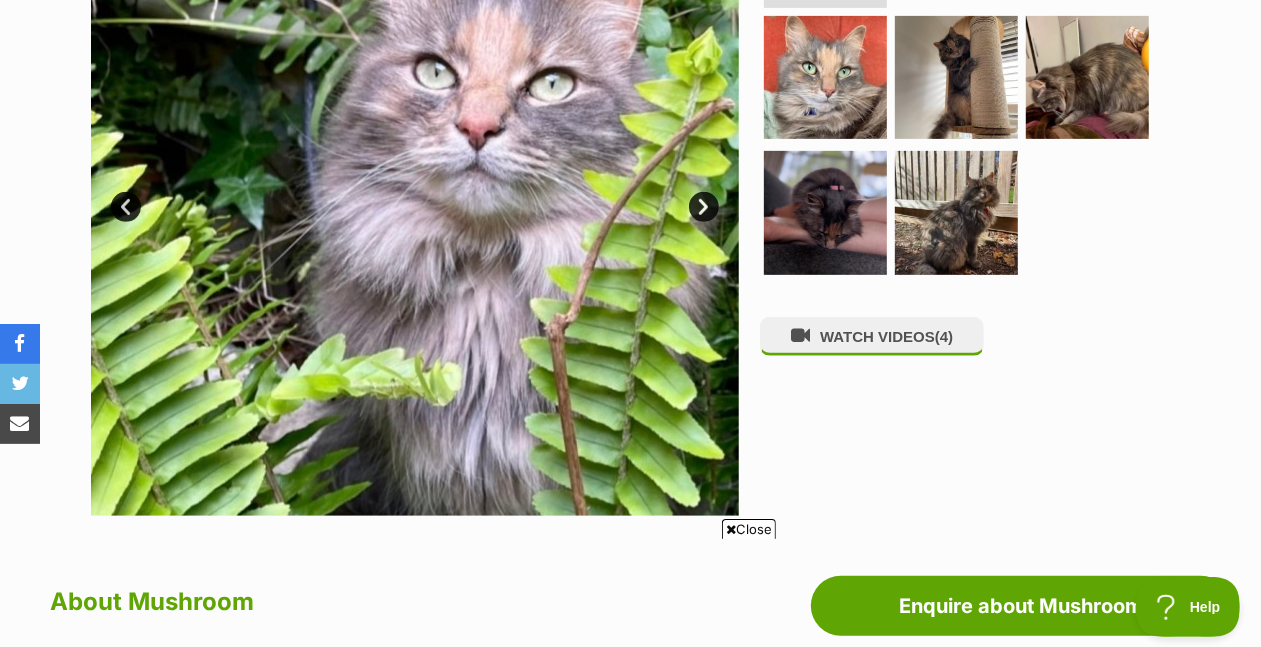 click on "Next" at bounding box center (704, 207) 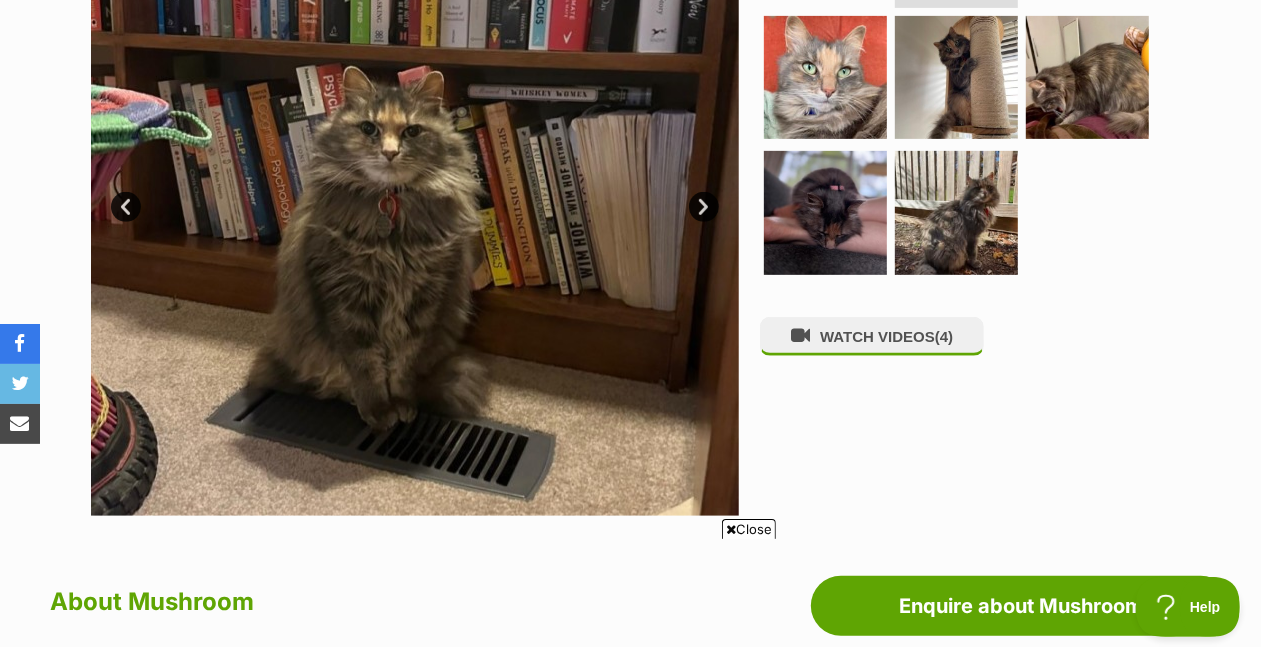 click on "Next" at bounding box center [704, 207] 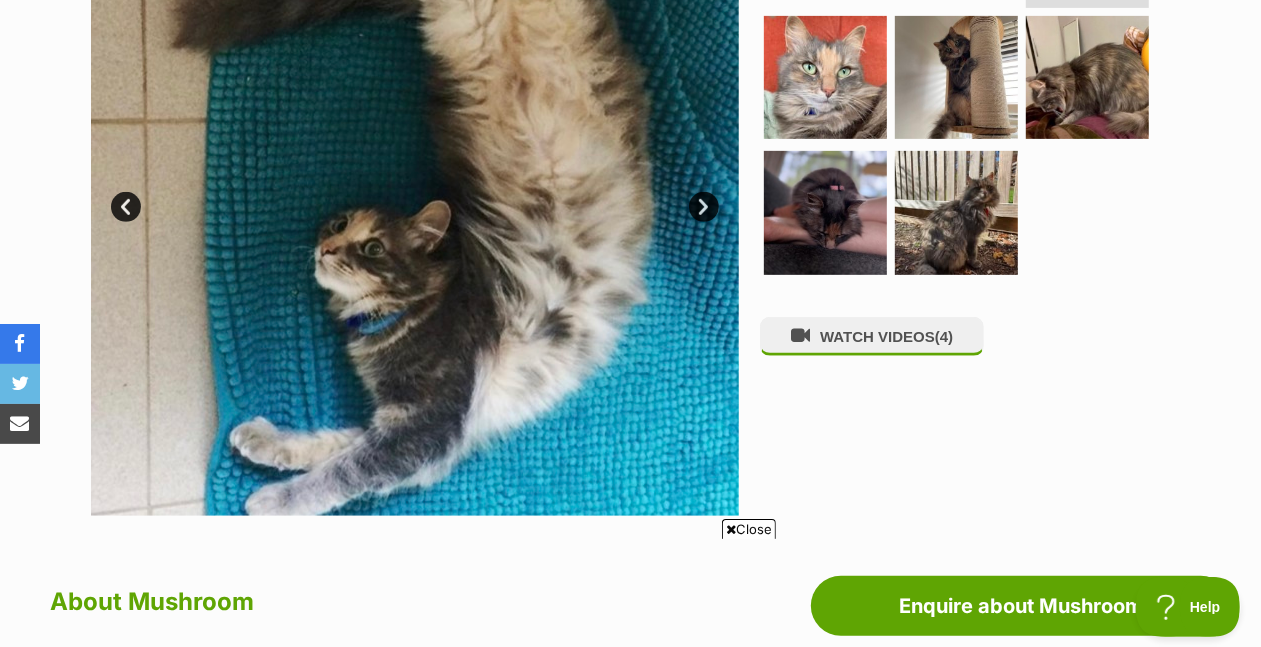 click on "Next" at bounding box center [704, 207] 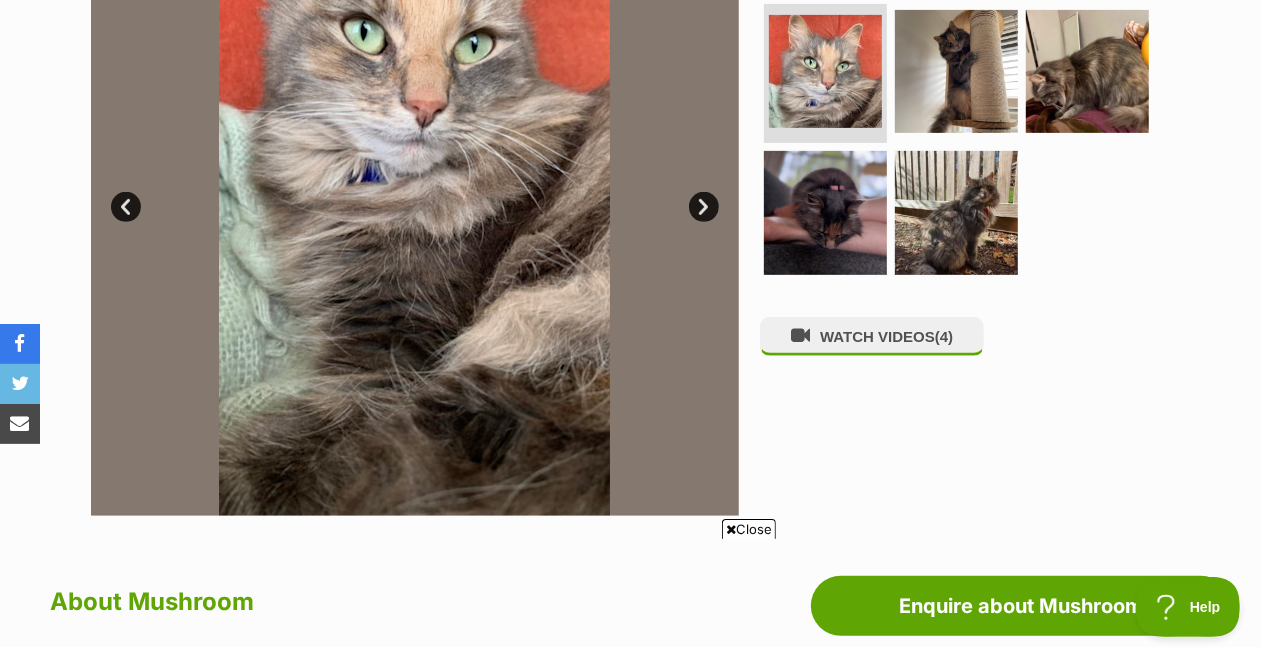 click on "Next" at bounding box center [704, 207] 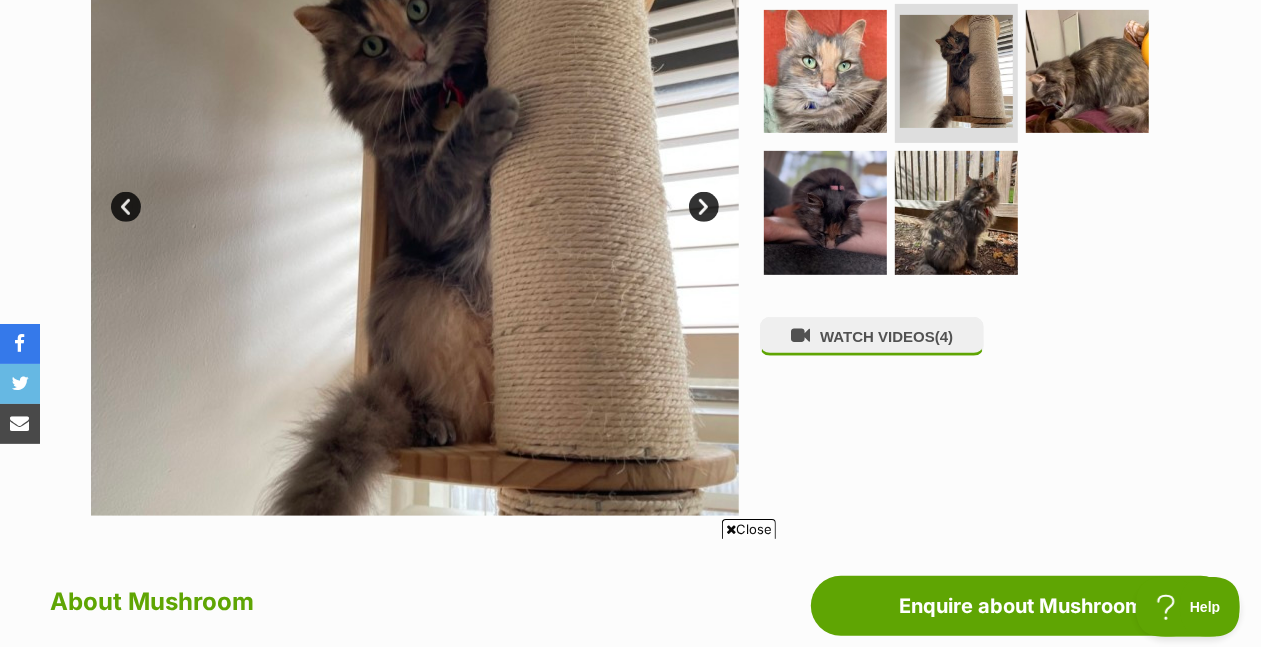 click on "Next" at bounding box center (704, 207) 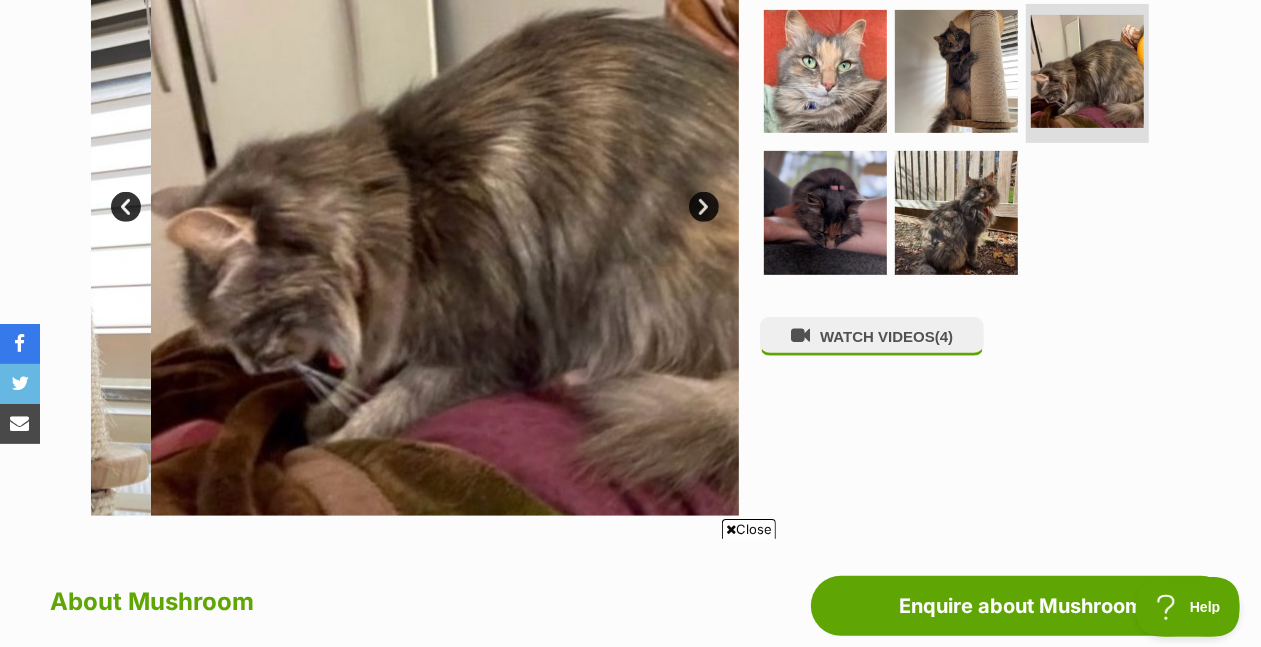 scroll, scrollTop: 0, scrollLeft: 0, axis: both 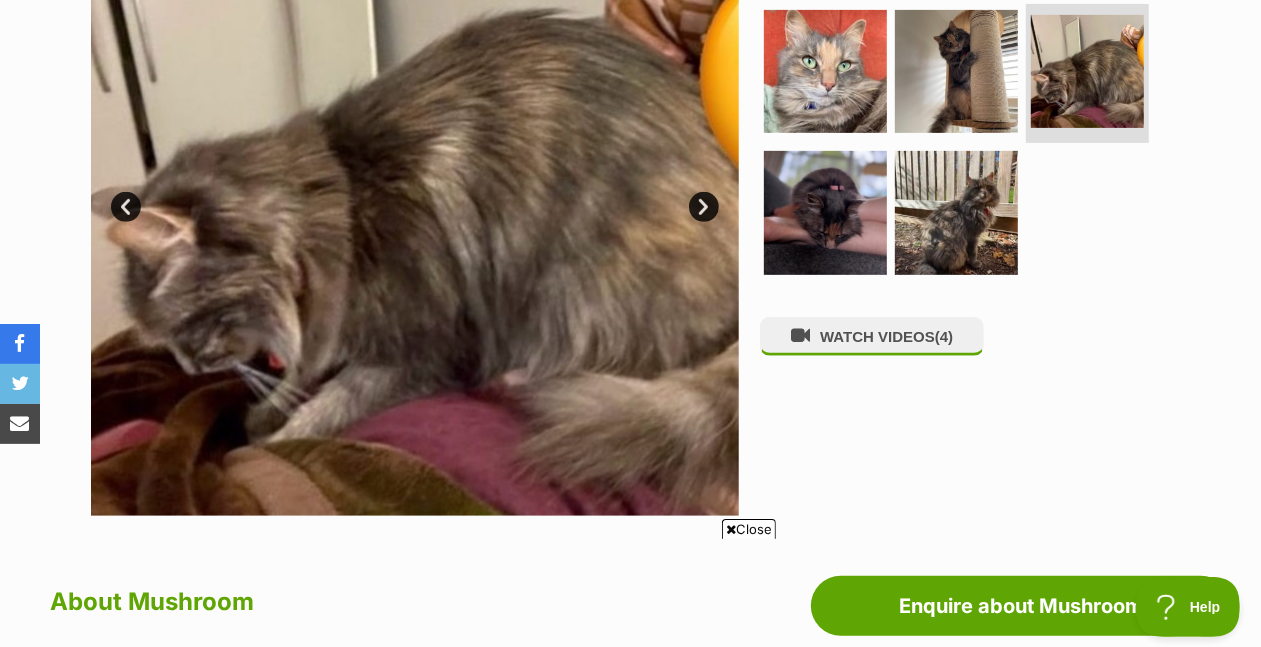 click on "Next" at bounding box center (704, 207) 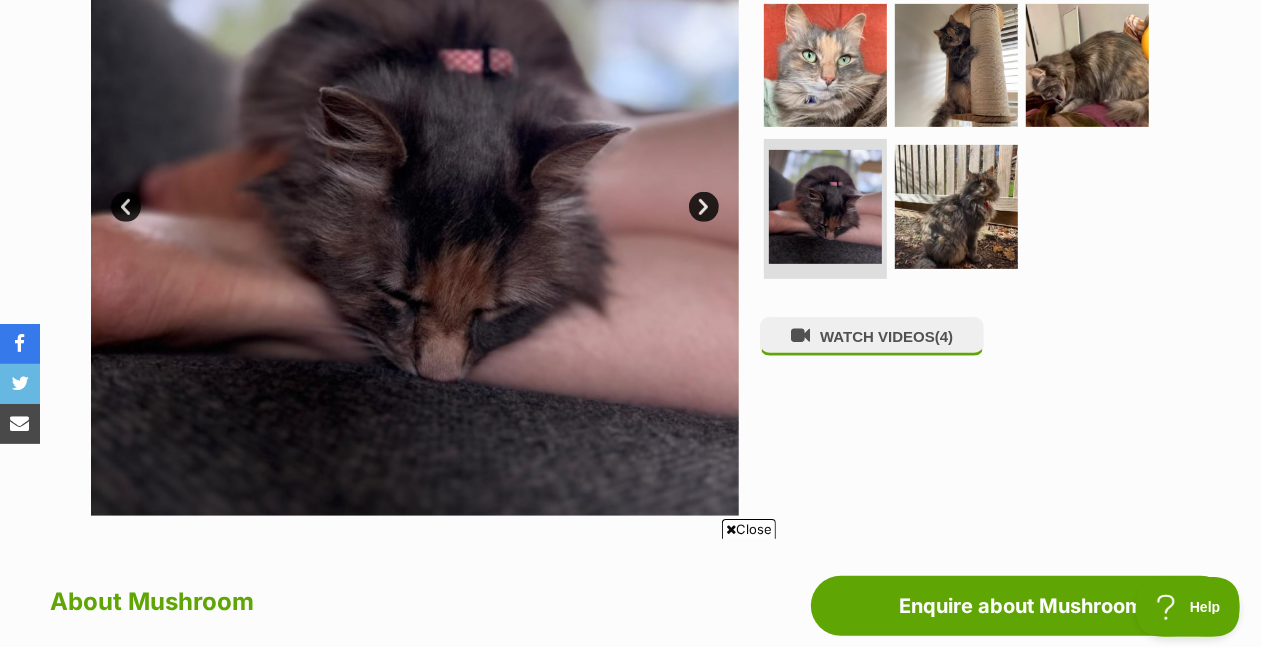 click on "Next" at bounding box center [704, 207] 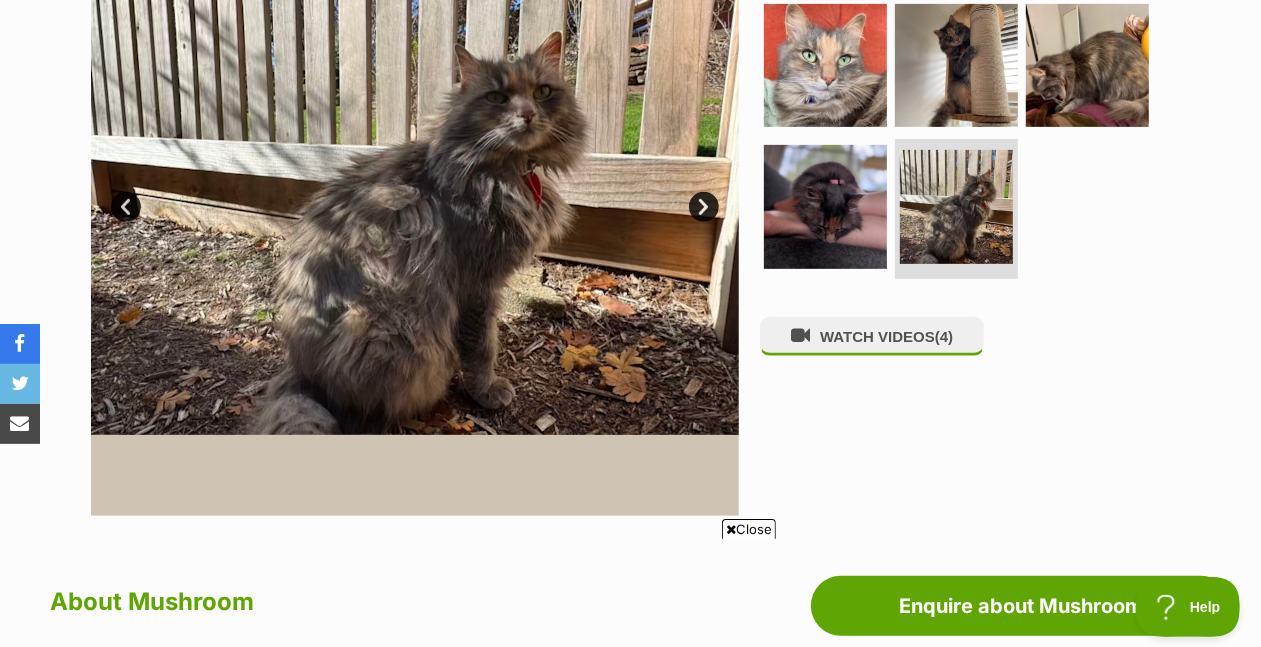 click on "Next" at bounding box center (704, 207) 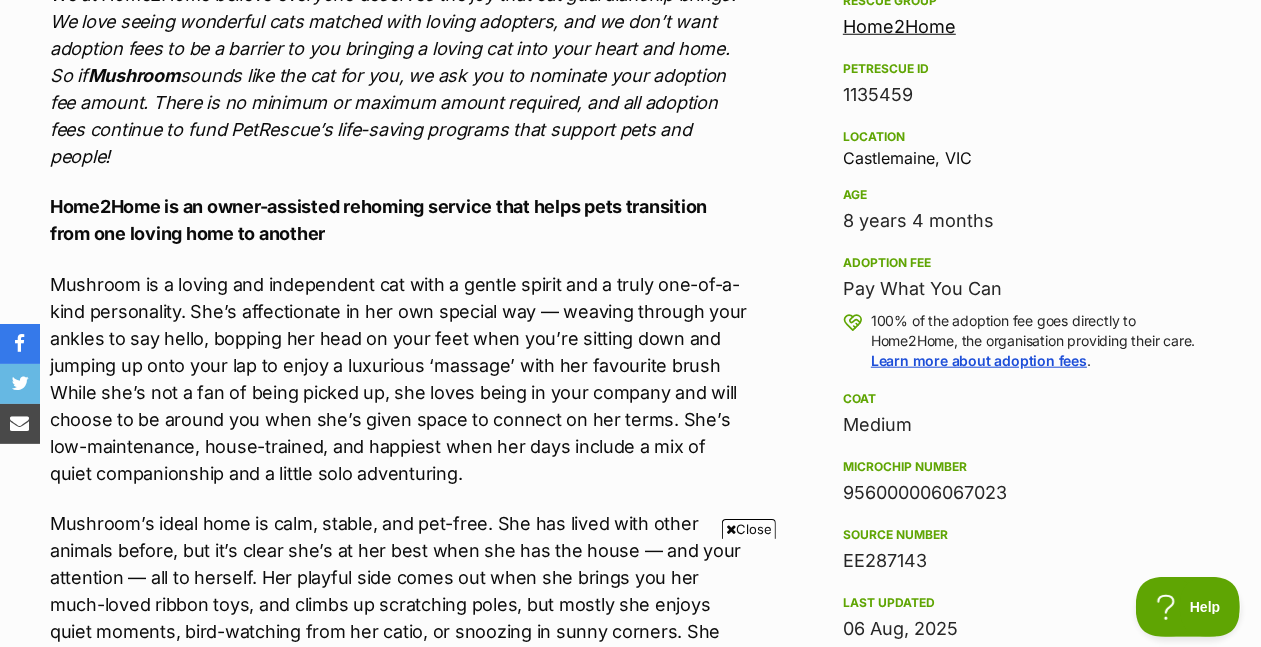 scroll, scrollTop: 1210, scrollLeft: 0, axis: vertical 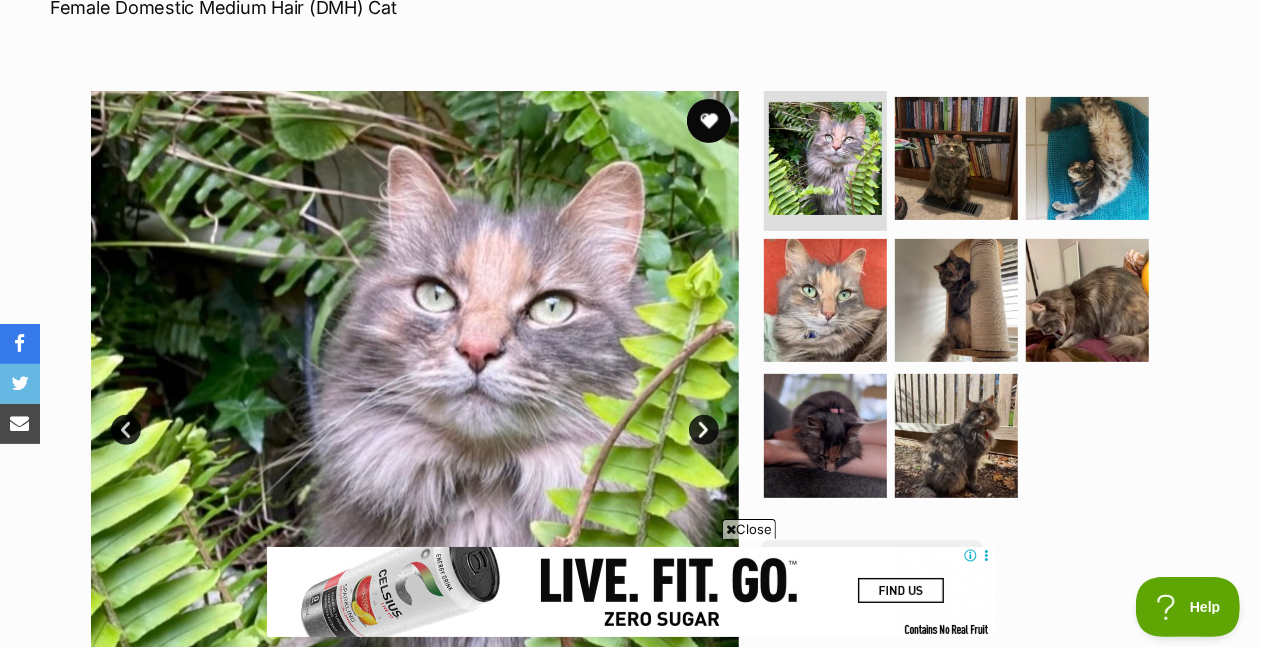 click at bounding box center [709, 121] 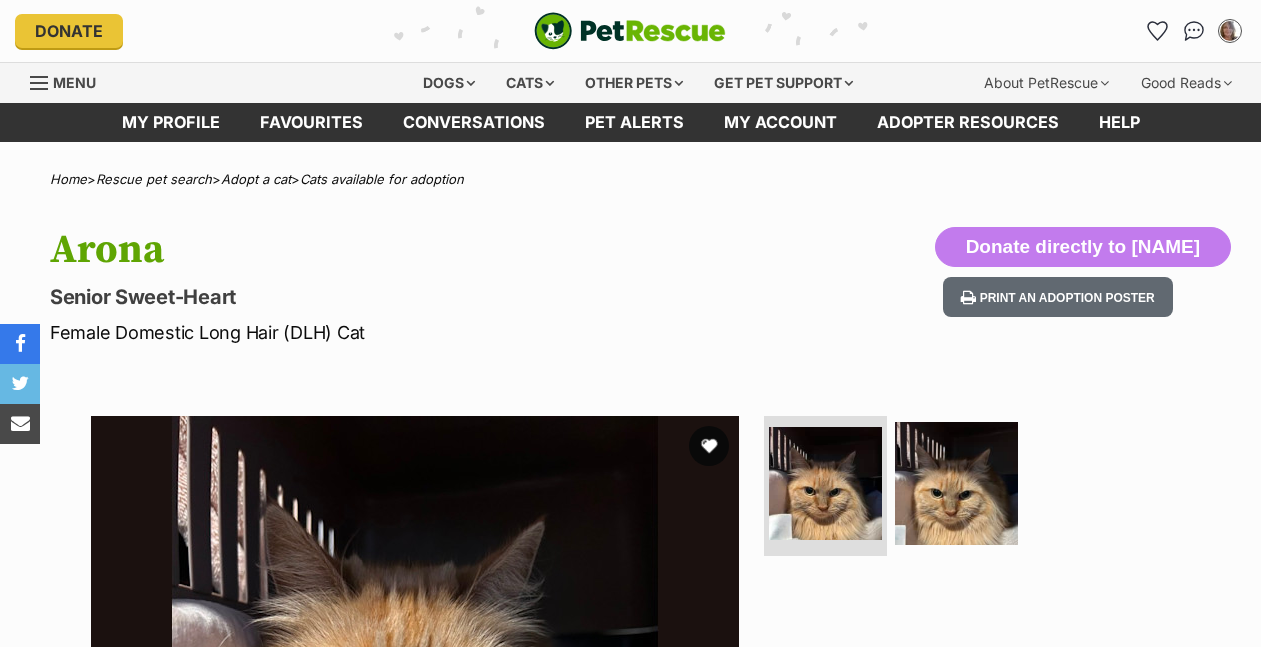 scroll, scrollTop: 0, scrollLeft: 0, axis: both 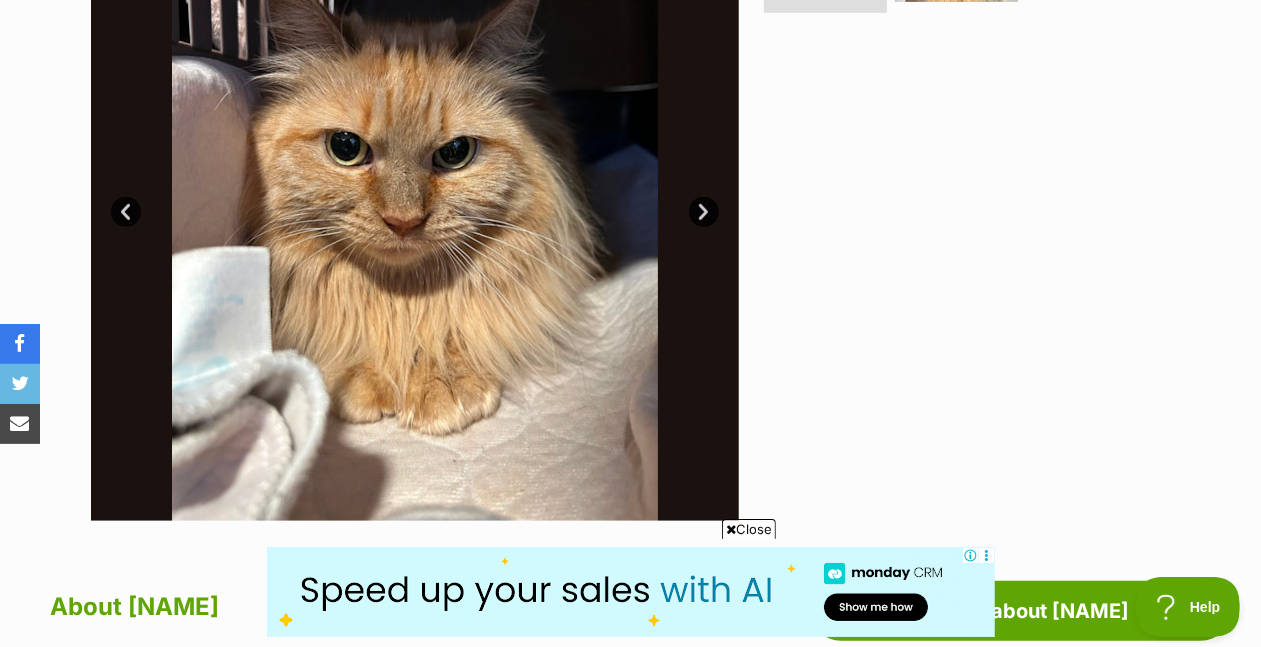 click on "Next" at bounding box center [704, 212] 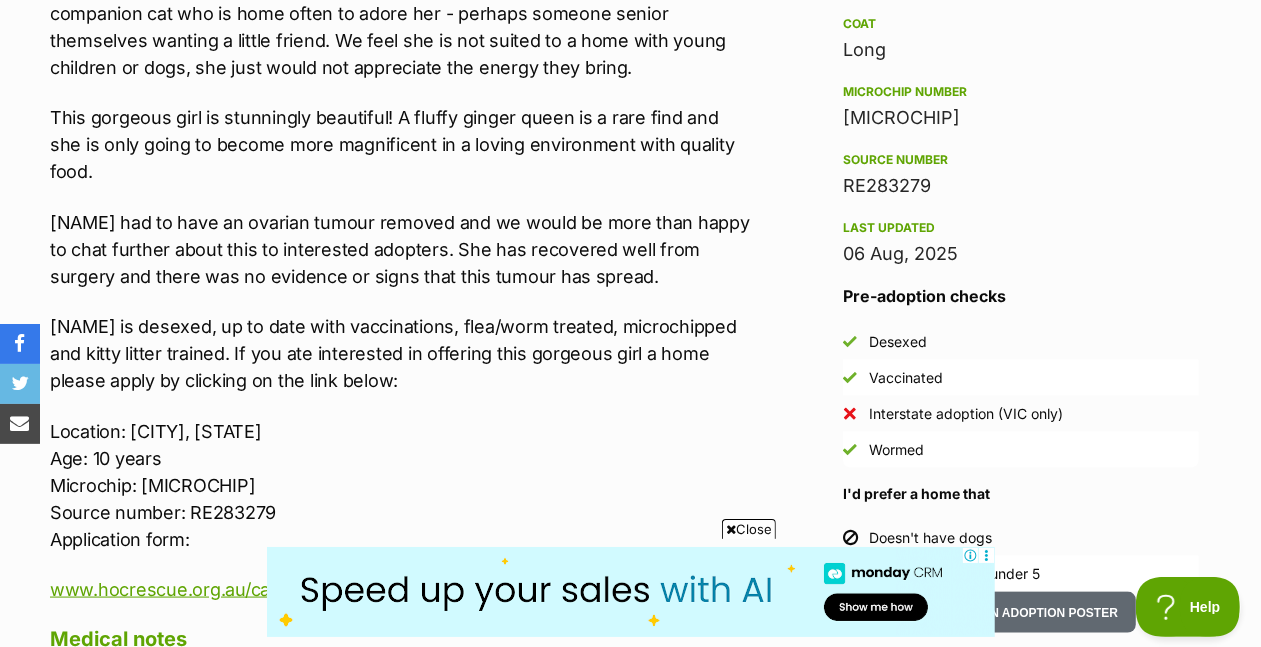 scroll, scrollTop: 1601, scrollLeft: 0, axis: vertical 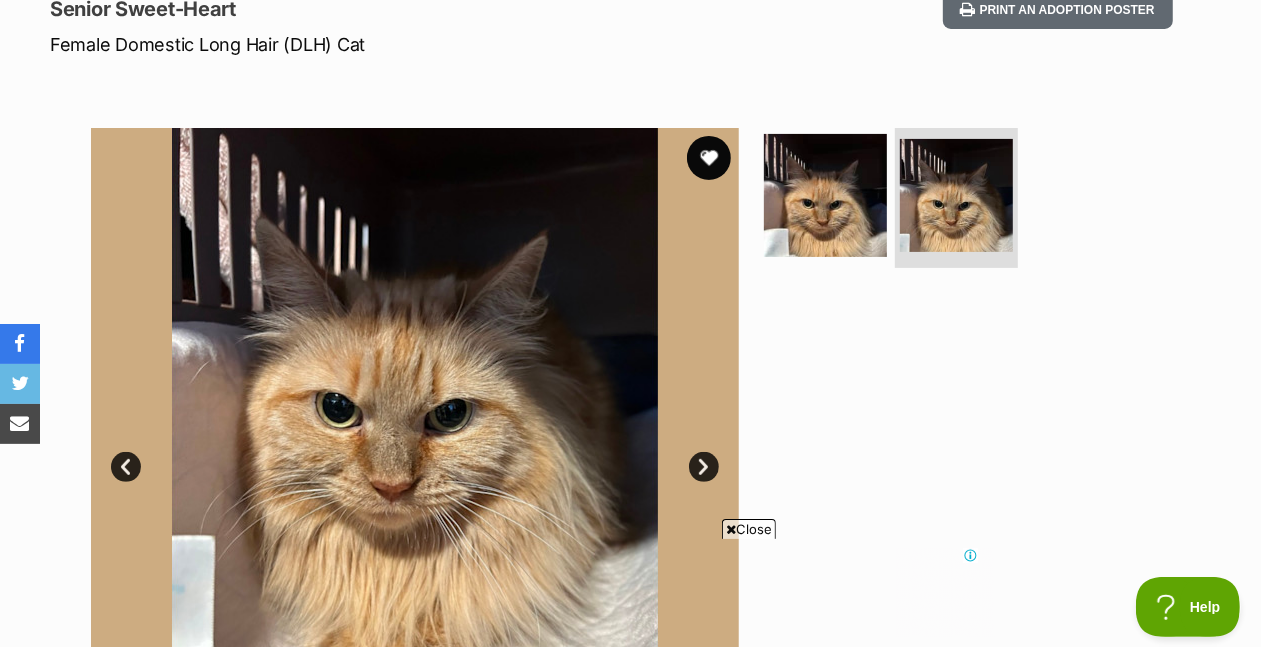 click at bounding box center (709, 158) 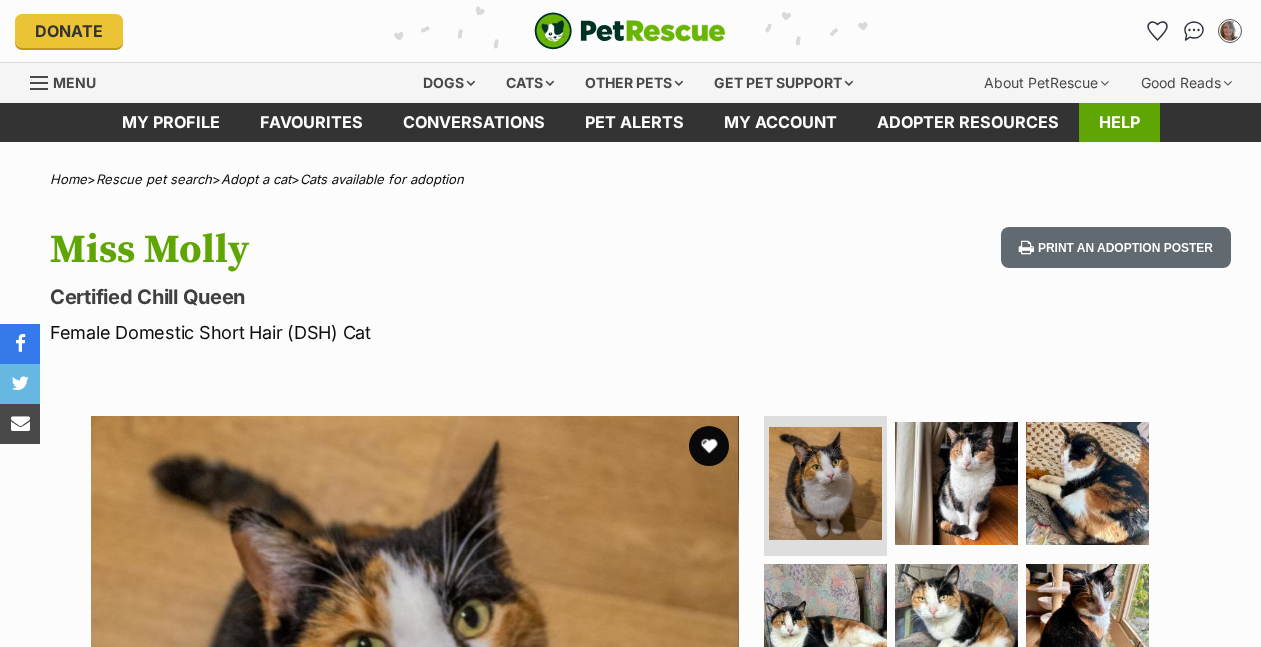 scroll, scrollTop: 0, scrollLeft: 0, axis: both 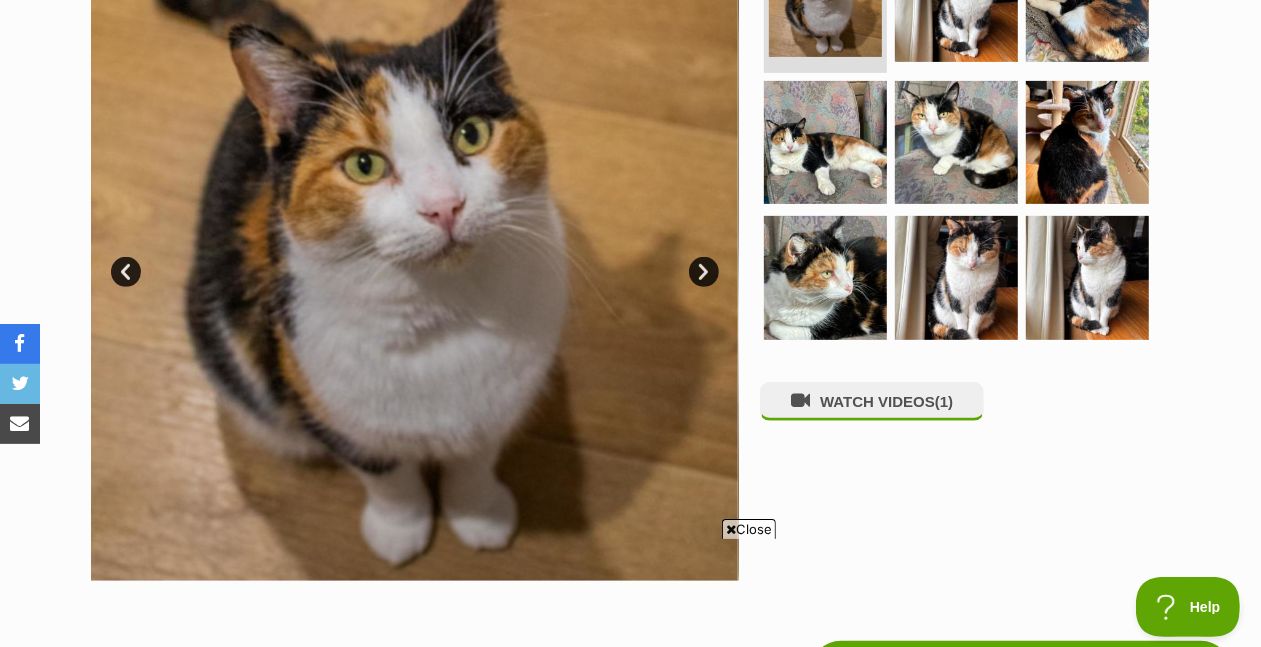 click on "Available
1
of 9 images
1
of 9 images
1
of 9 images
1
of 9 images
1
of 9 images
1
of 9 images
1
of 9 images
1
of 9 images
1
of 9 images
Next Prev 1 2 3 4 5 6 7 8 9" at bounding box center [415, 257] 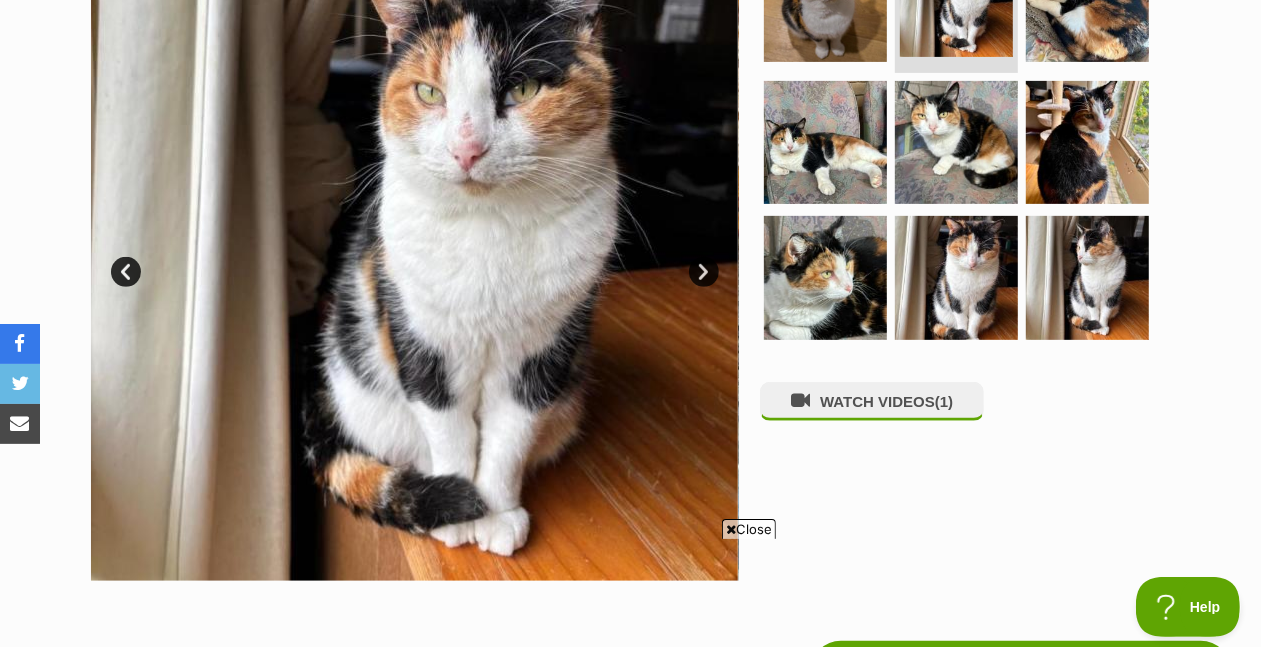 click on "Next" at bounding box center (704, 272) 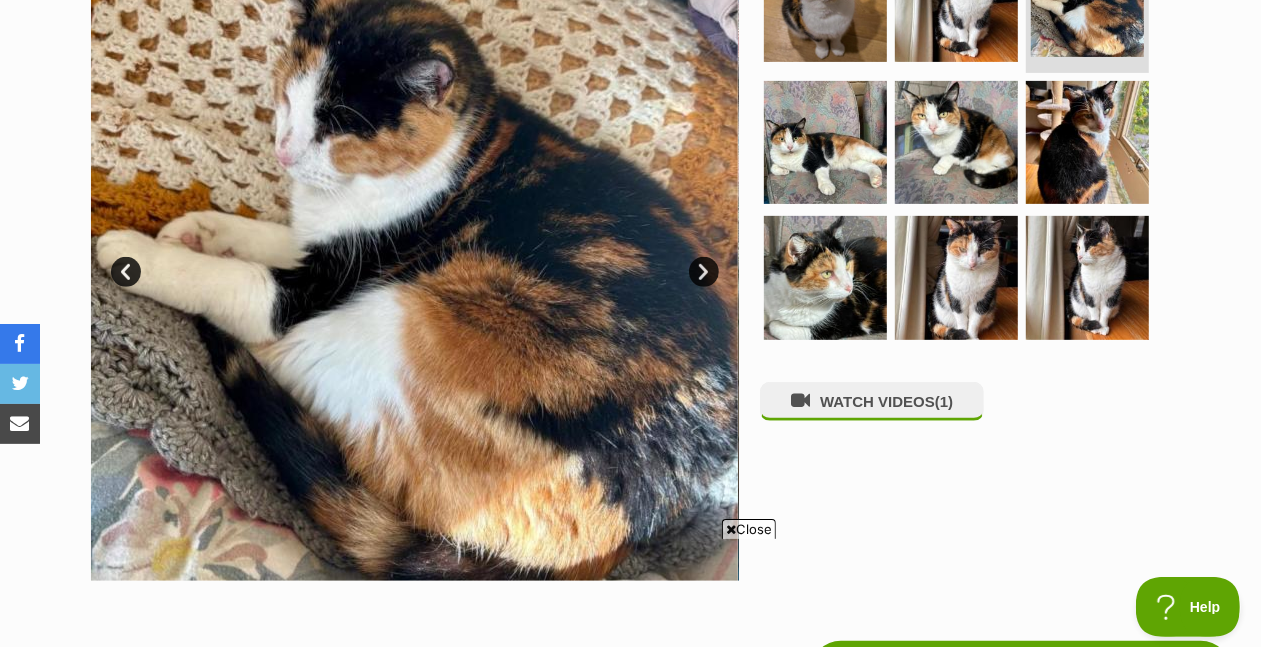 click on "Next" at bounding box center (704, 272) 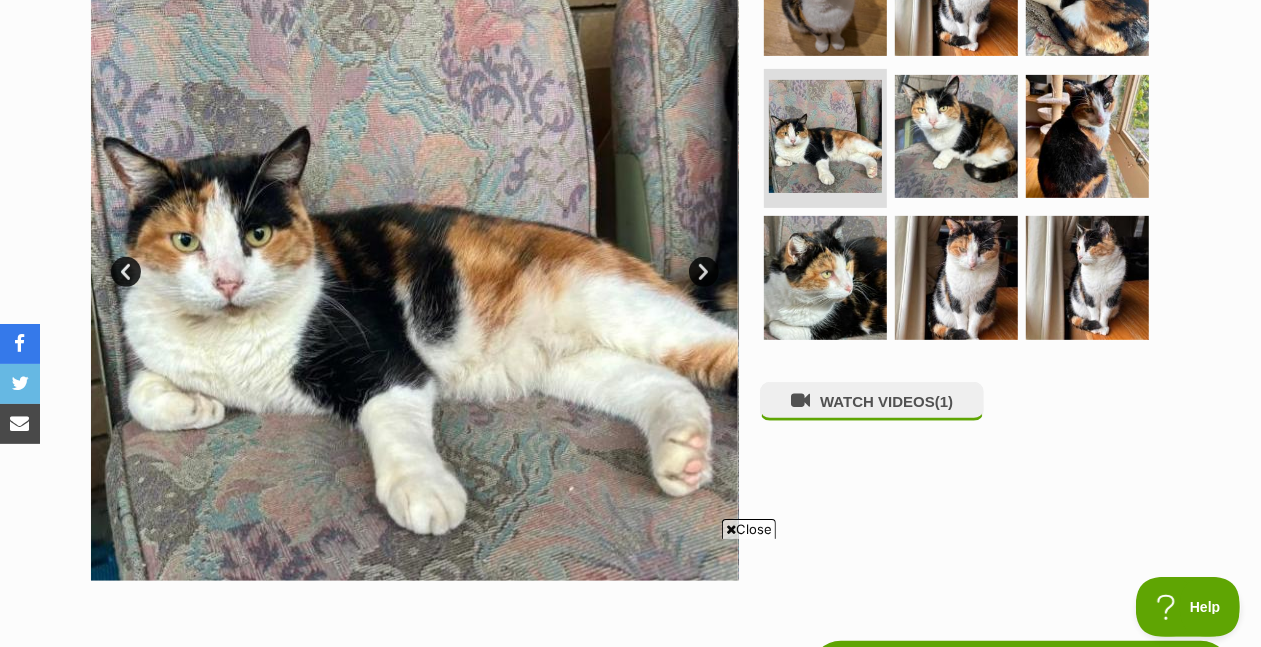 click on "Next" at bounding box center [704, 272] 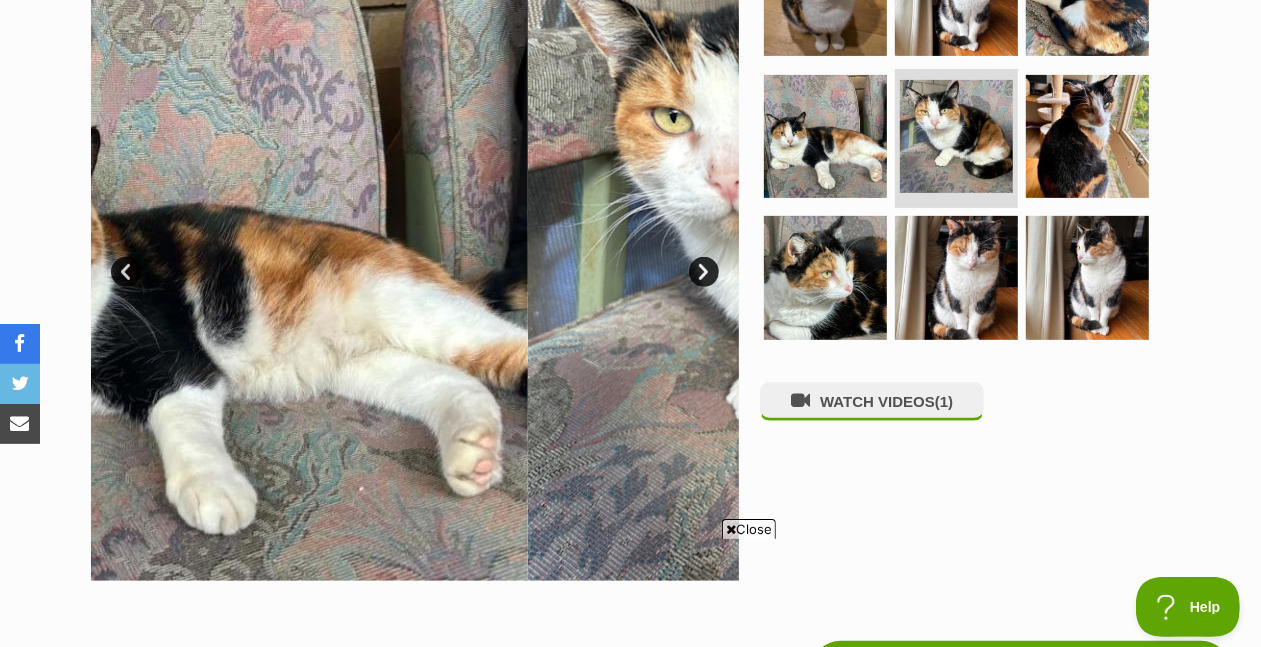 scroll, scrollTop: 0, scrollLeft: 0, axis: both 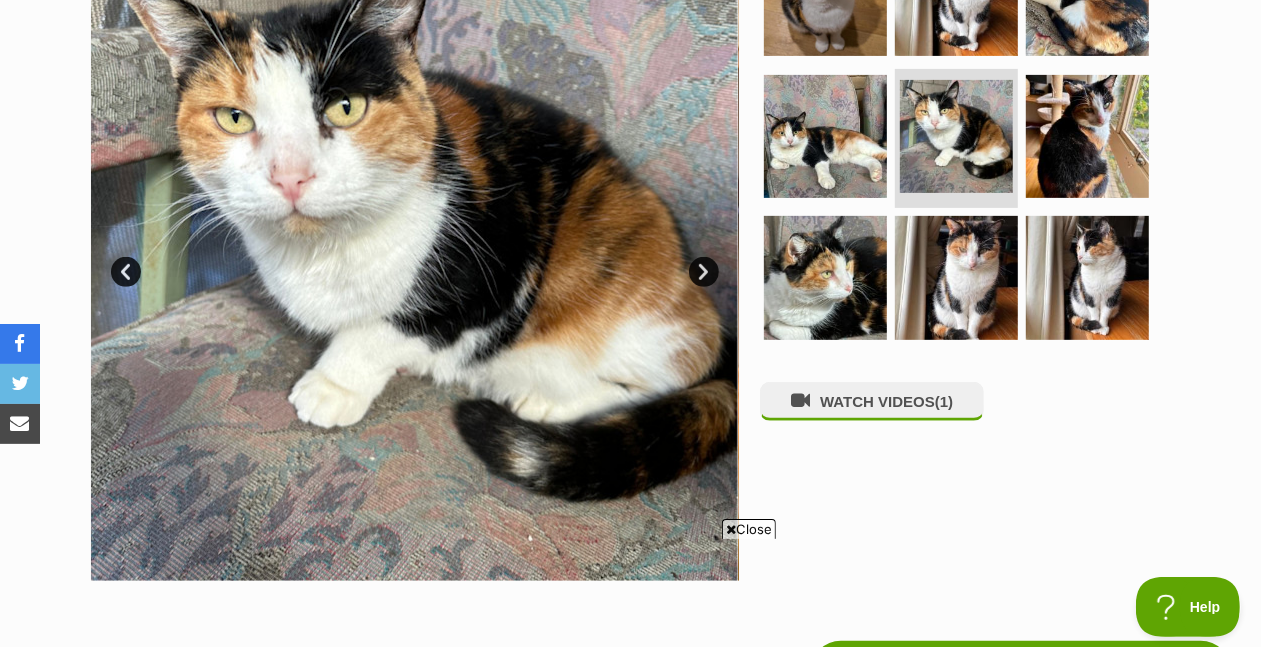 click on "Next" at bounding box center [704, 272] 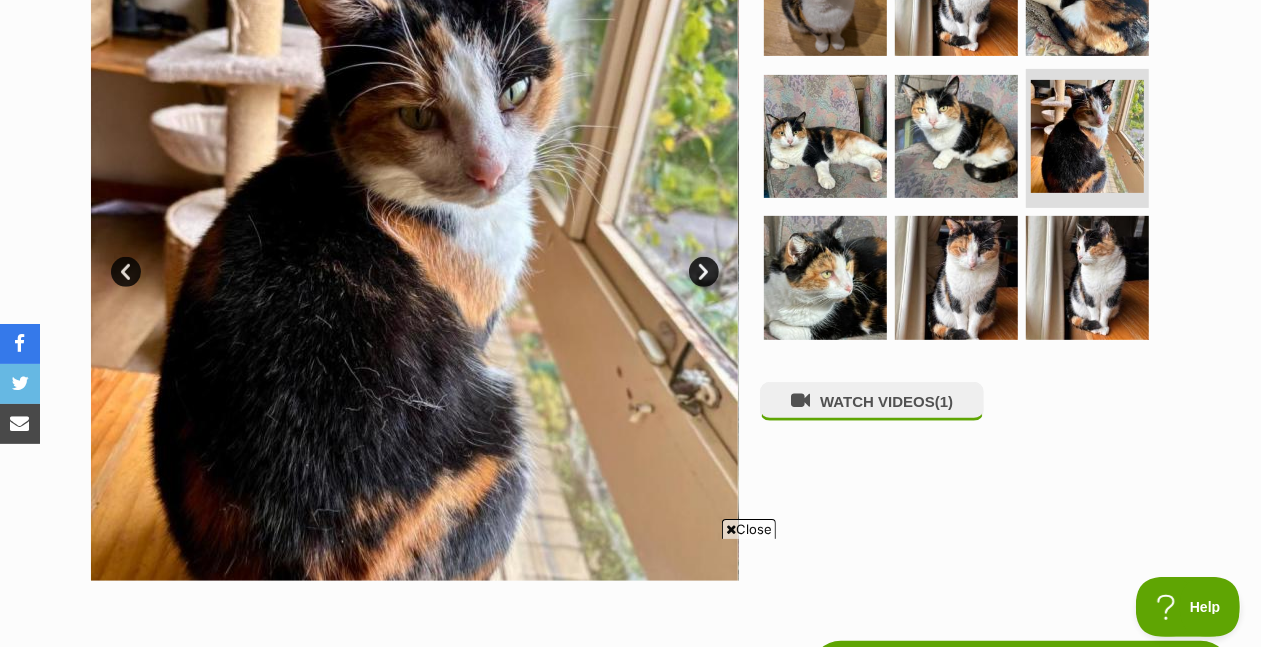 click on "Next" at bounding box center [704, 272] 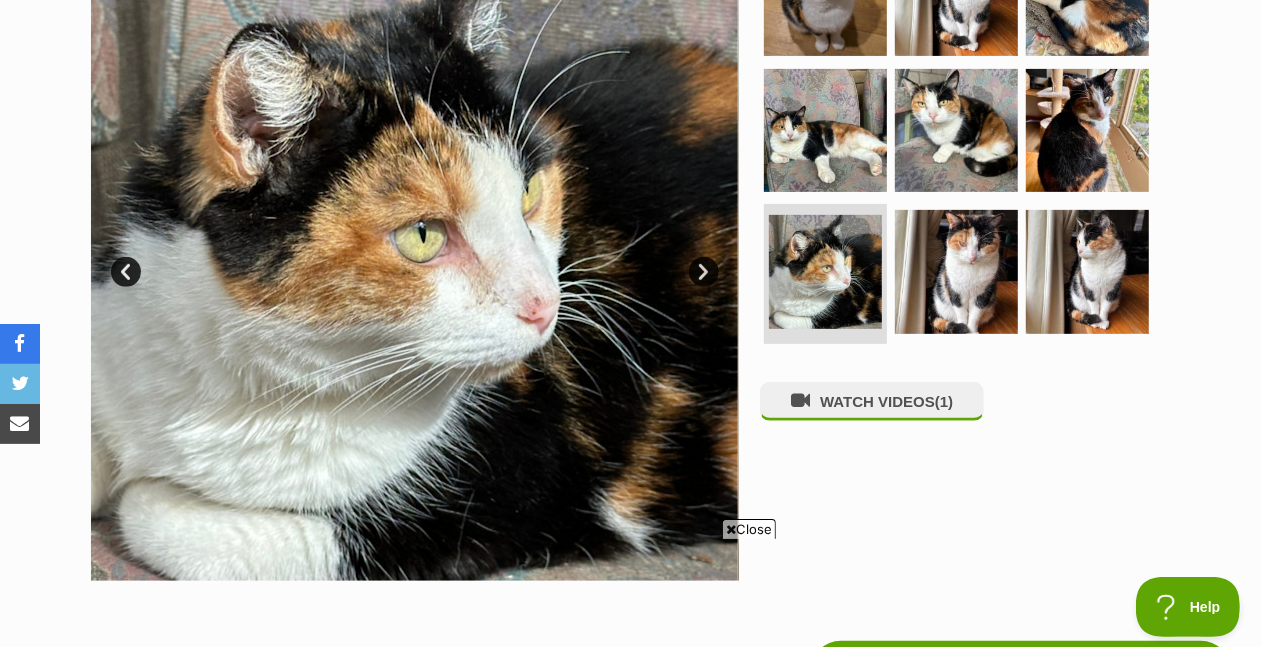 click on "Next" at bounding box center (704, 272) 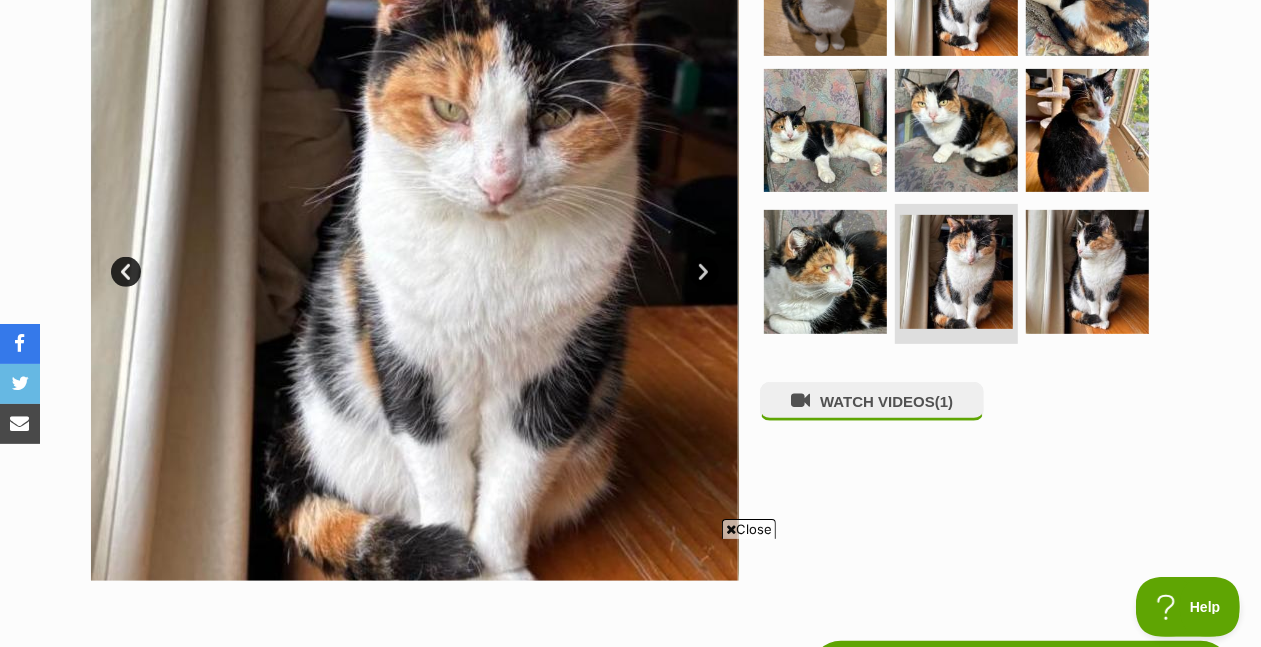 click on "Next" at bounding box center (704, 272) 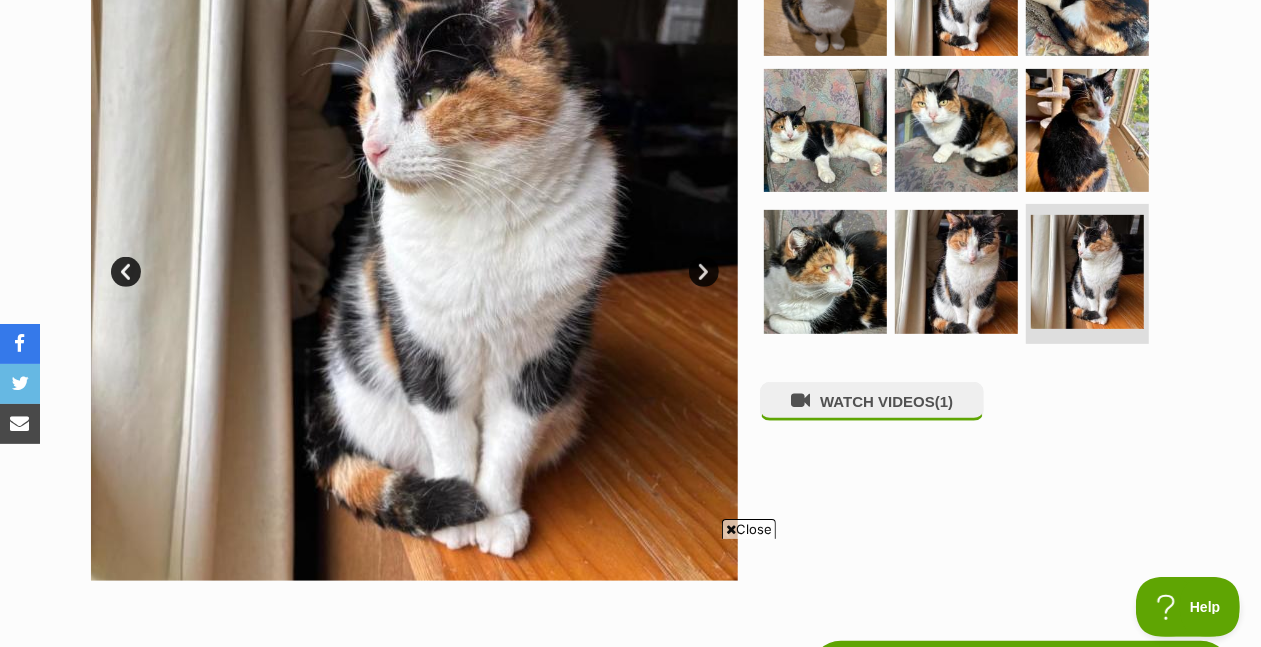 click on "Next" at bounding box center [704, 272] 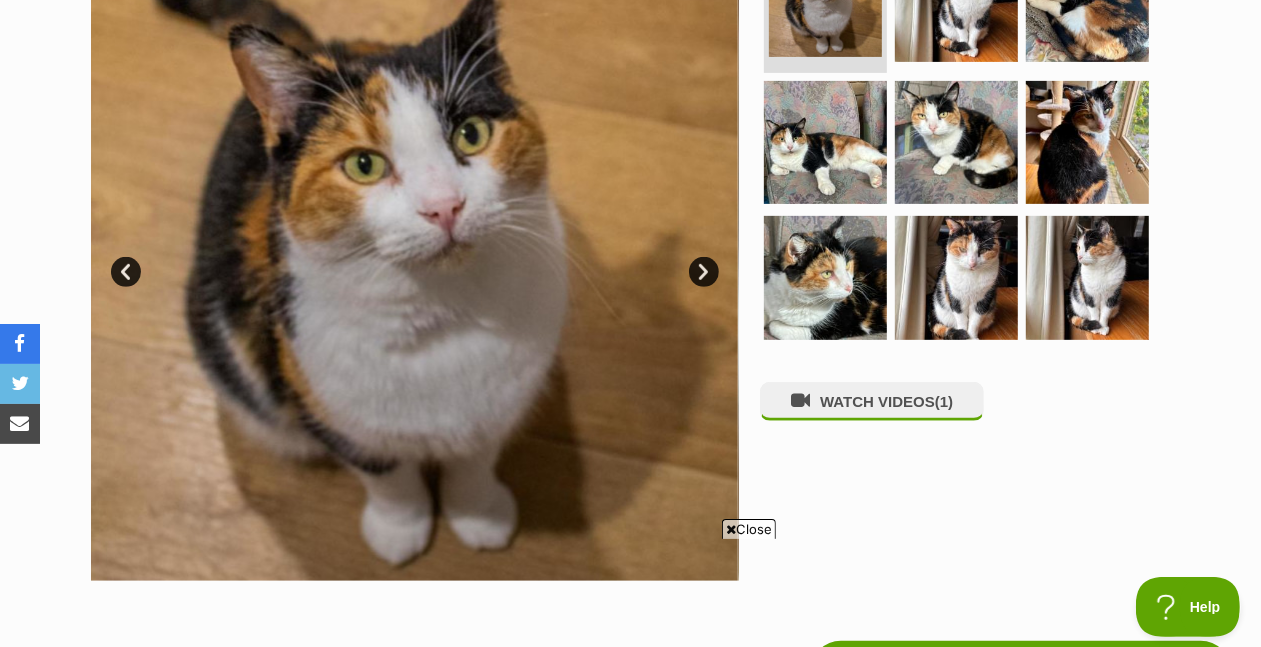 click at bounding box center [709, -37] 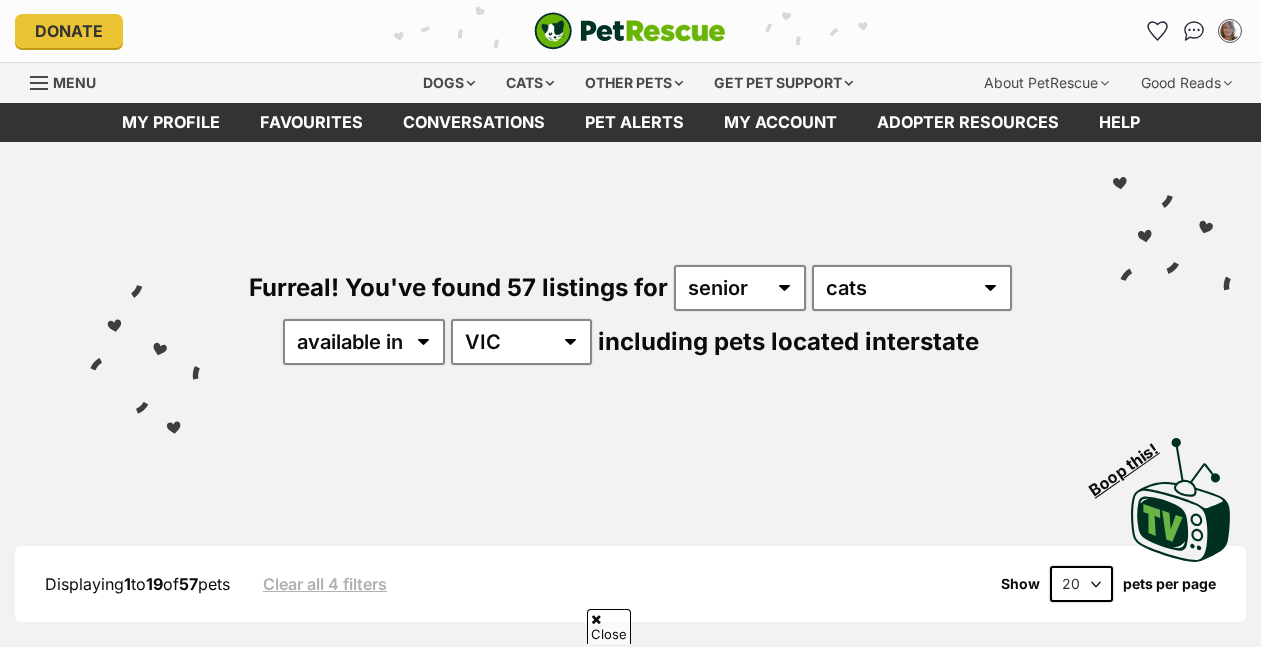 scroll, scrollTop: 828, scrollLeft: 0, axis: vertical 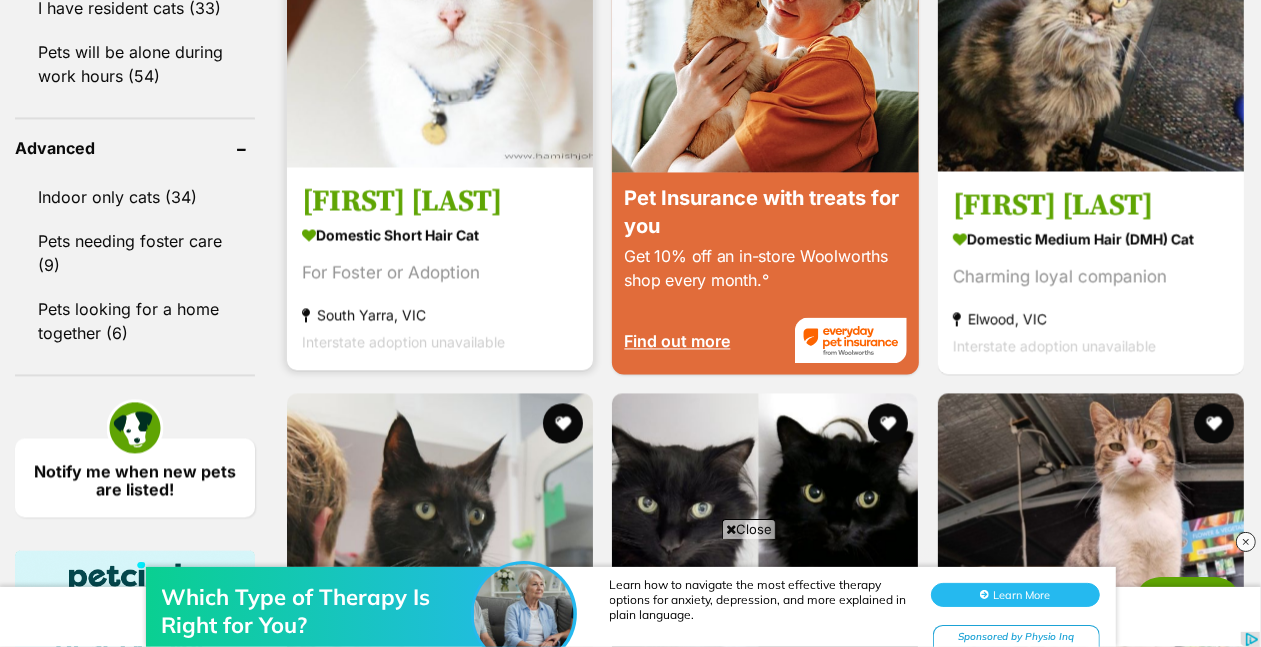 click at bounding box center (440, 14) 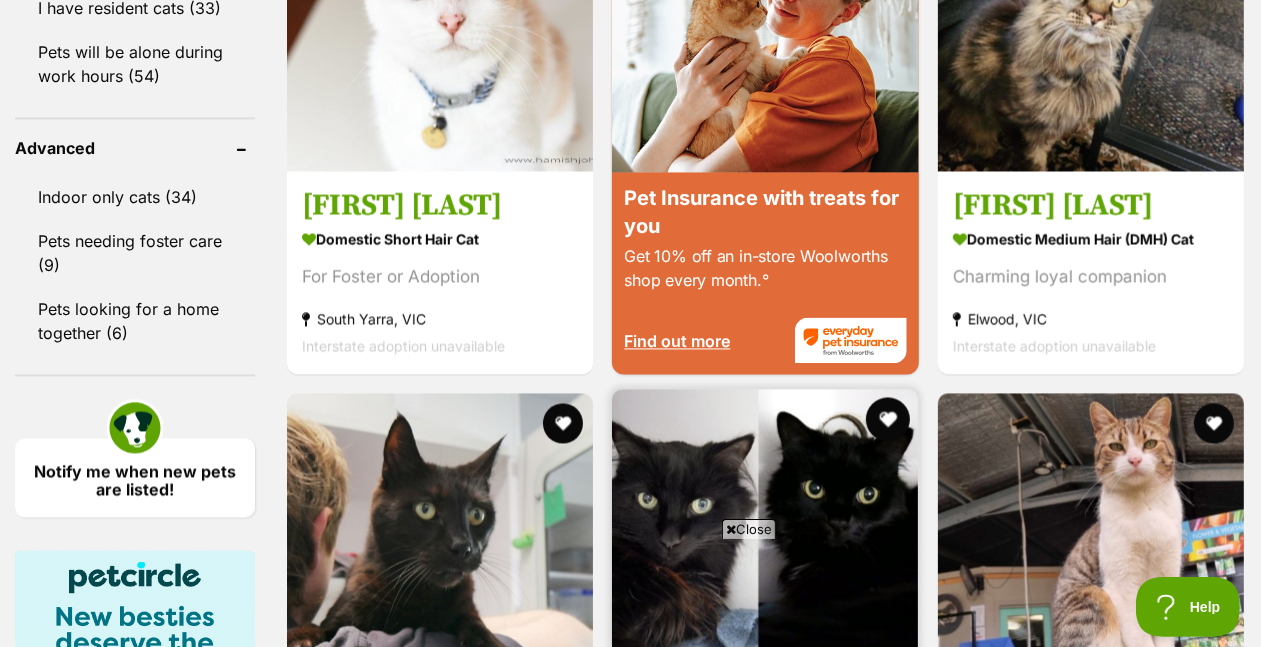 scroll, scrollTop: 0, scrollLeft: 0, axis: both 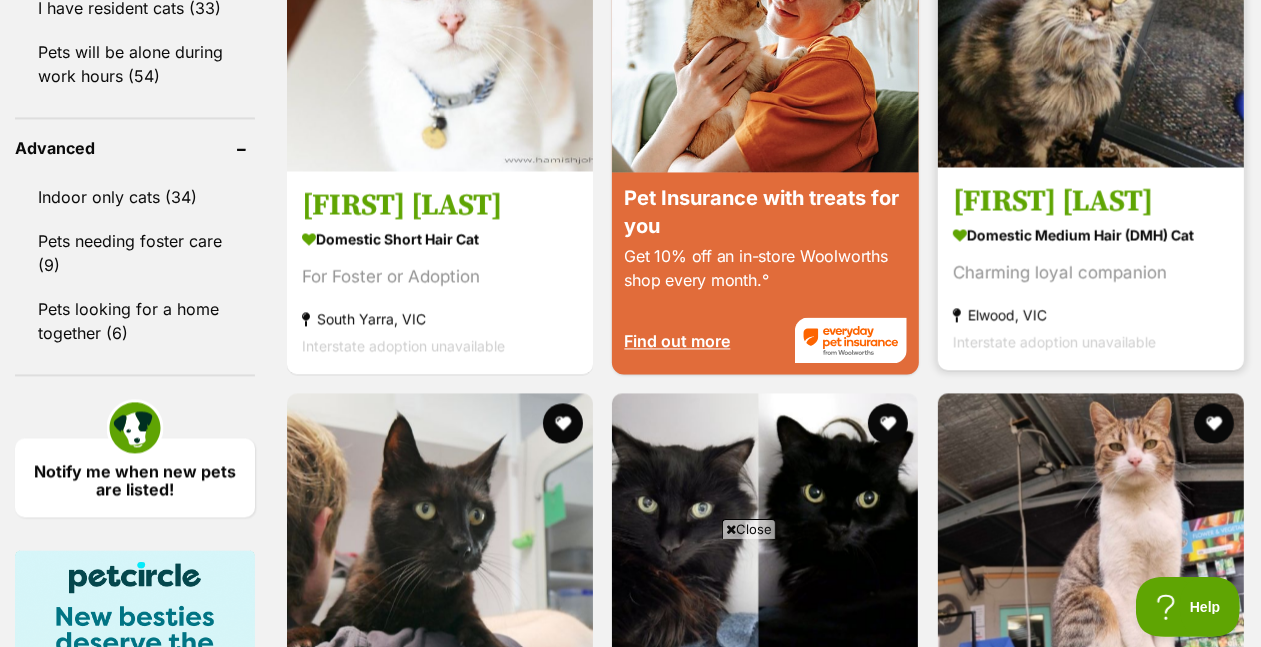 click at bounding box center (1091, 14) 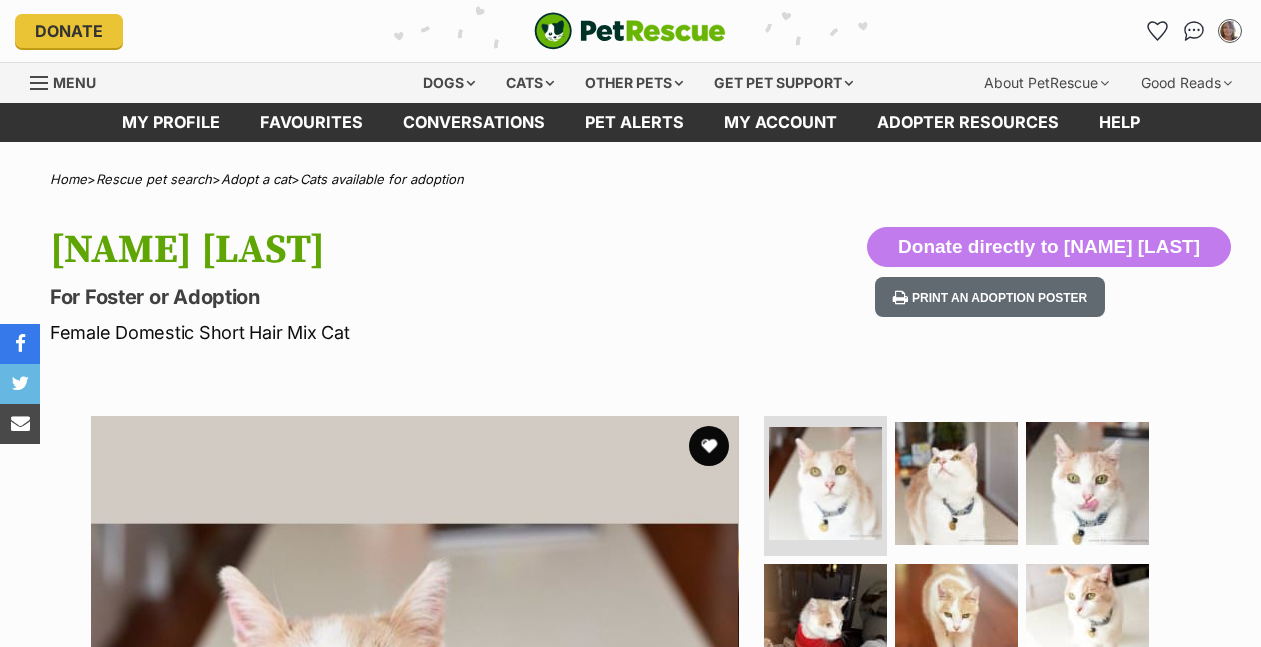 scroll, scrollTop: 0, scrollLeft: 0, axis: both 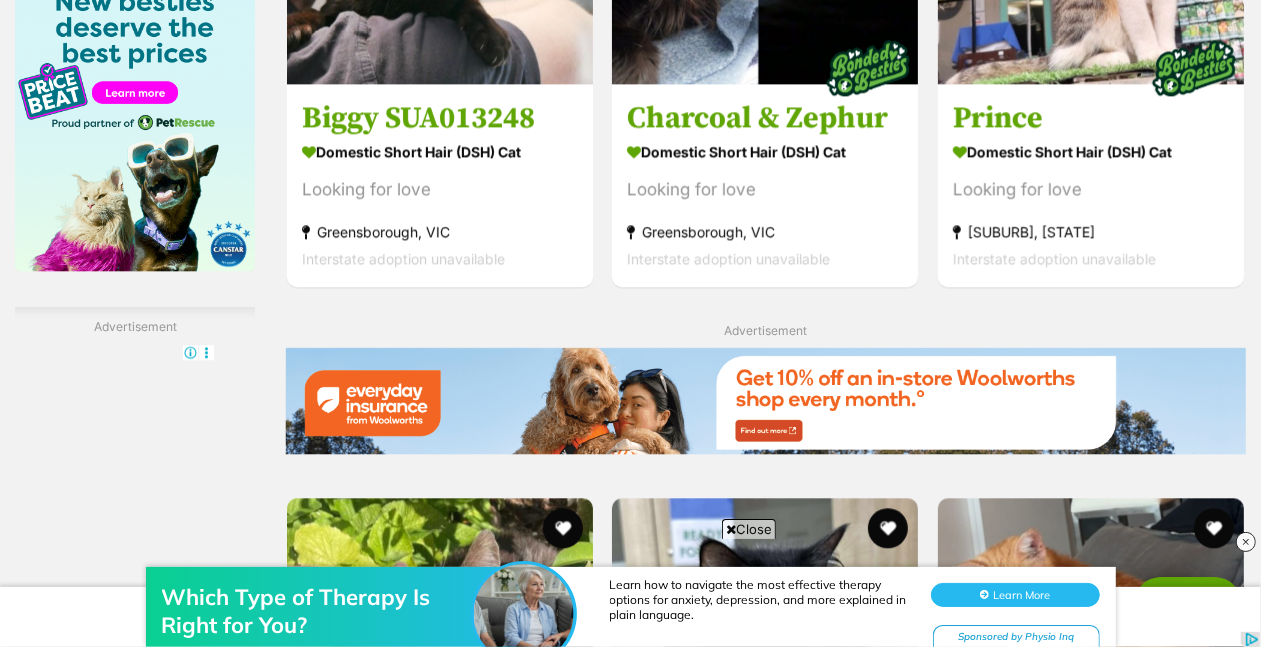drag, startPoint x: 1279, startPoint y: 276, endPoint x: 1271, endPoint y: 335, distance: 59.5399 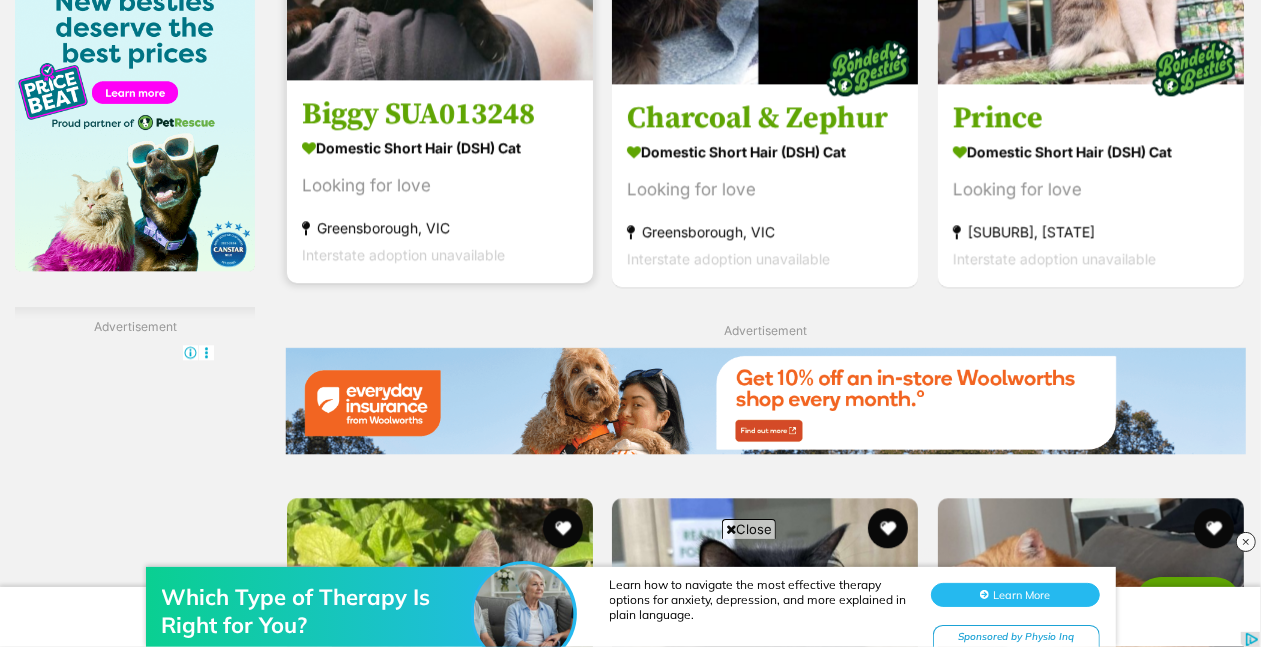 click at bounding box center [440, -73] 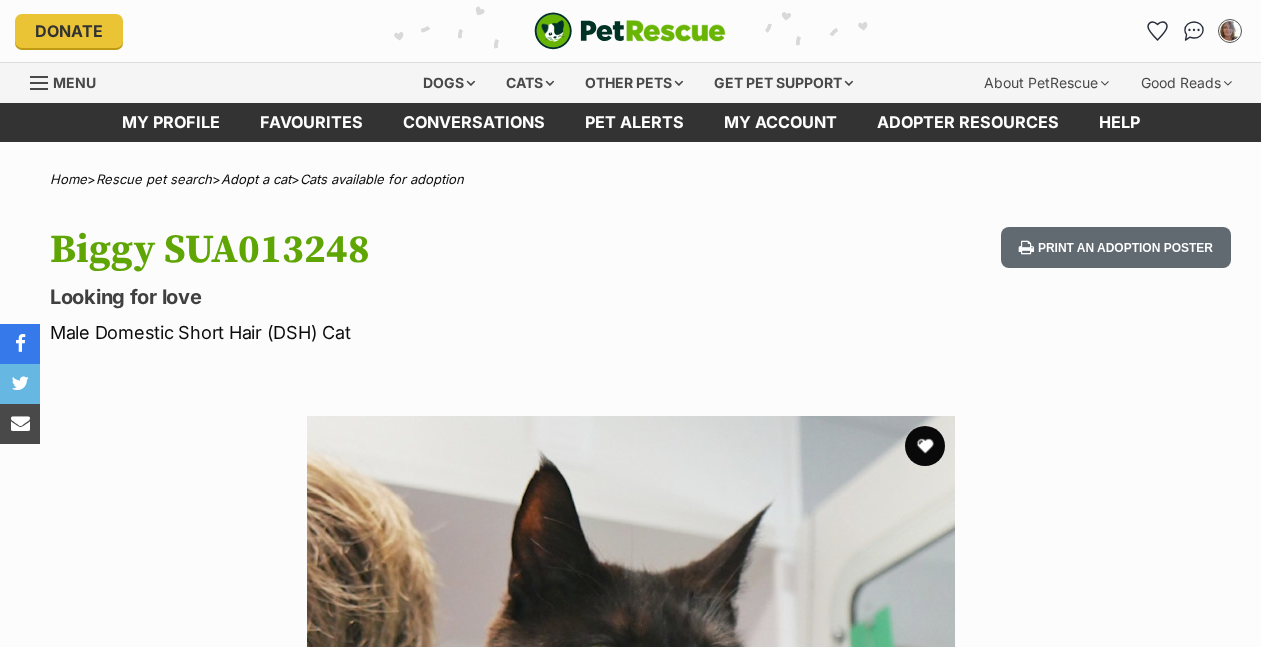 scroll, scrollTop: 0, scrollLeft: 0, axis: both 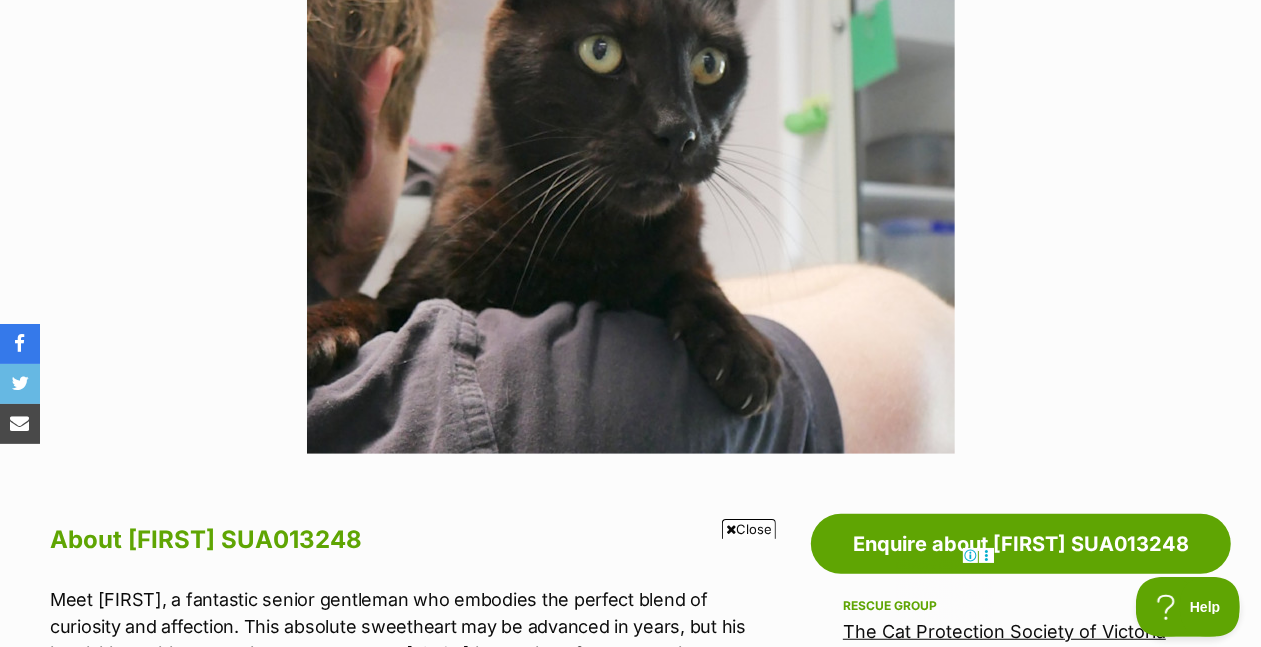 click at bounding box center (631, 130) 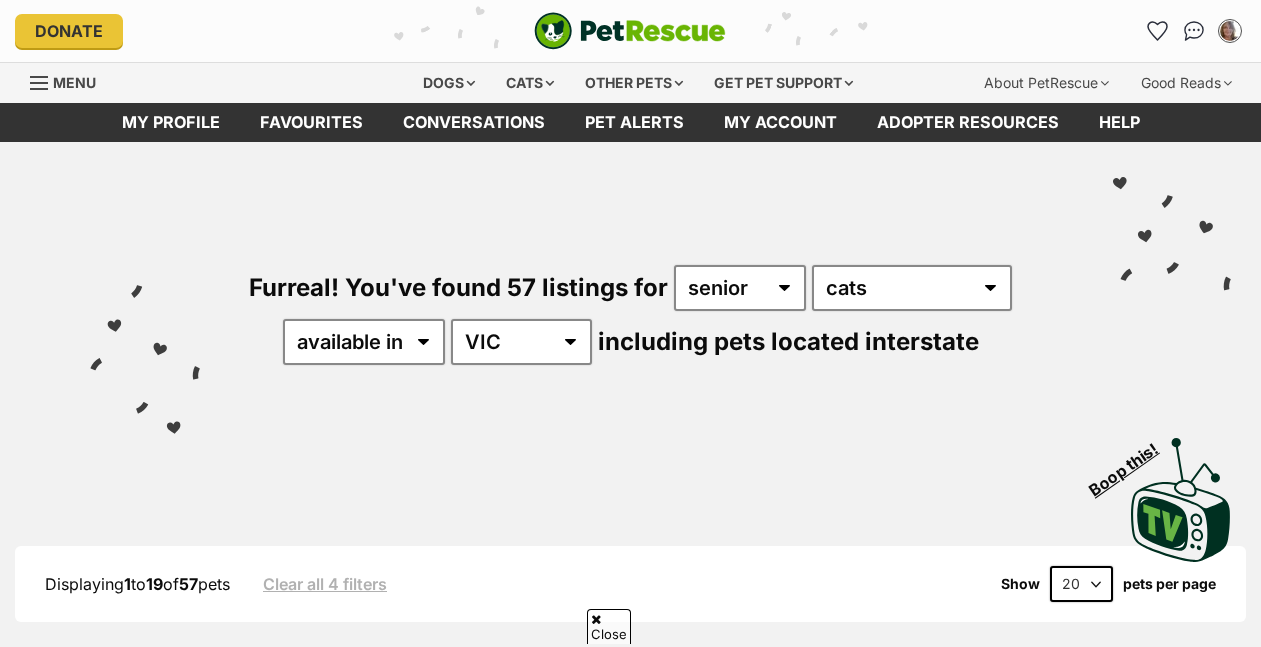 scroll, scrollTop: 3165, scrollLeft: 0, axis: vertical 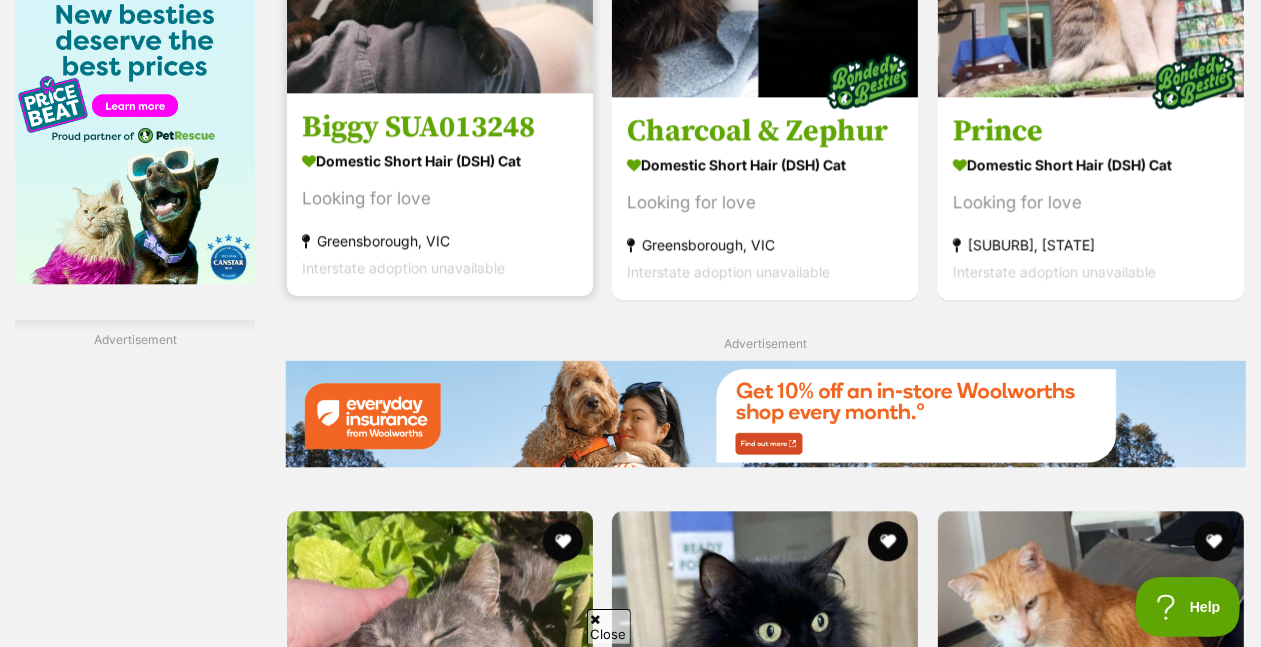 click at bounding box center (563, -183) 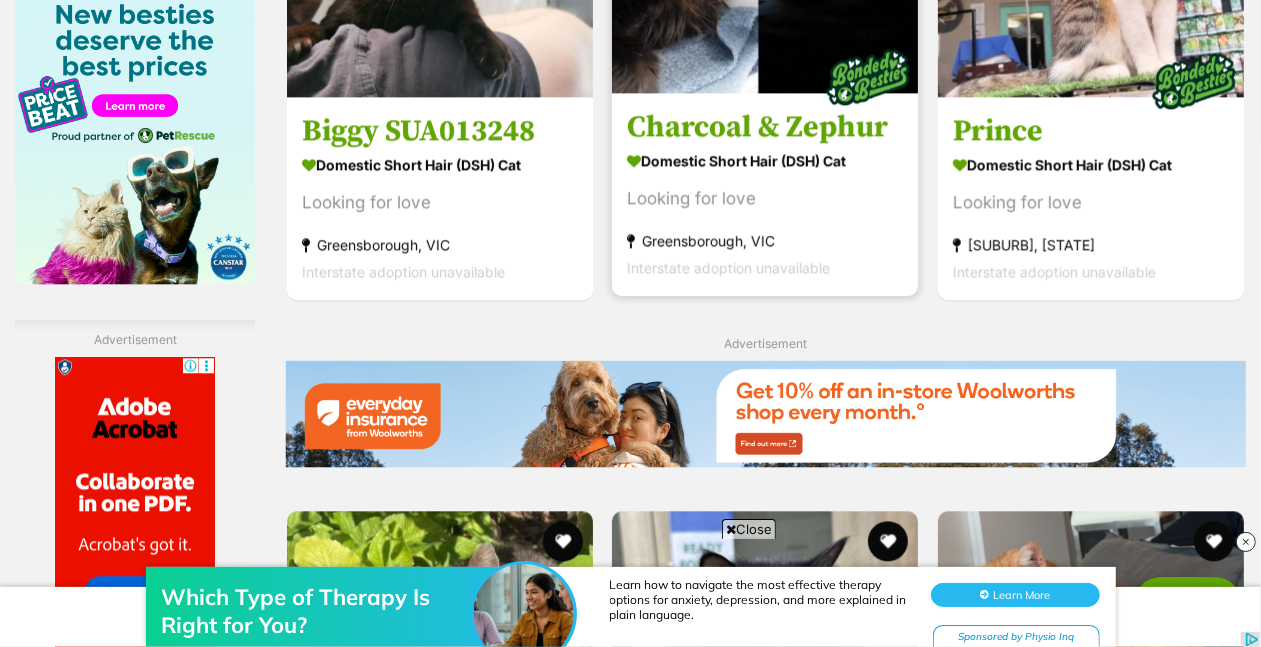scroll, scrollTop: 0, scrollLeft: 0, axis: both 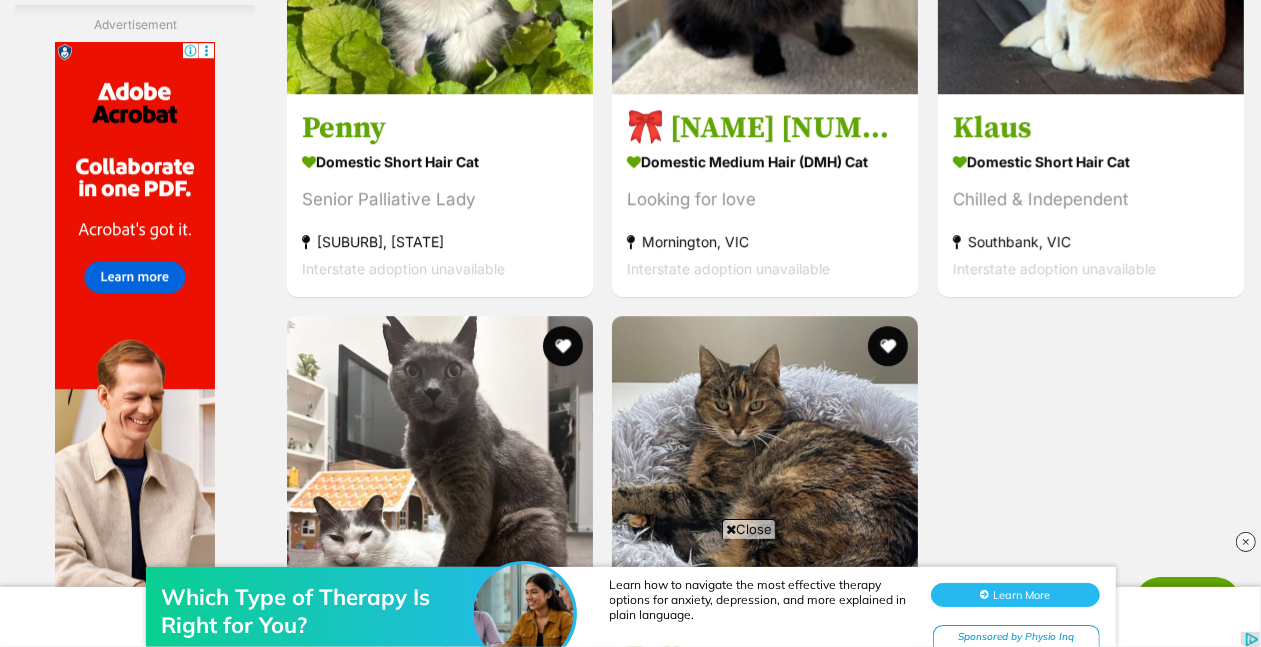drag, startPoint x: 1279, startPoint y: 336, endPoint x: 1276, endPoint y: 385, distance: 49.09175 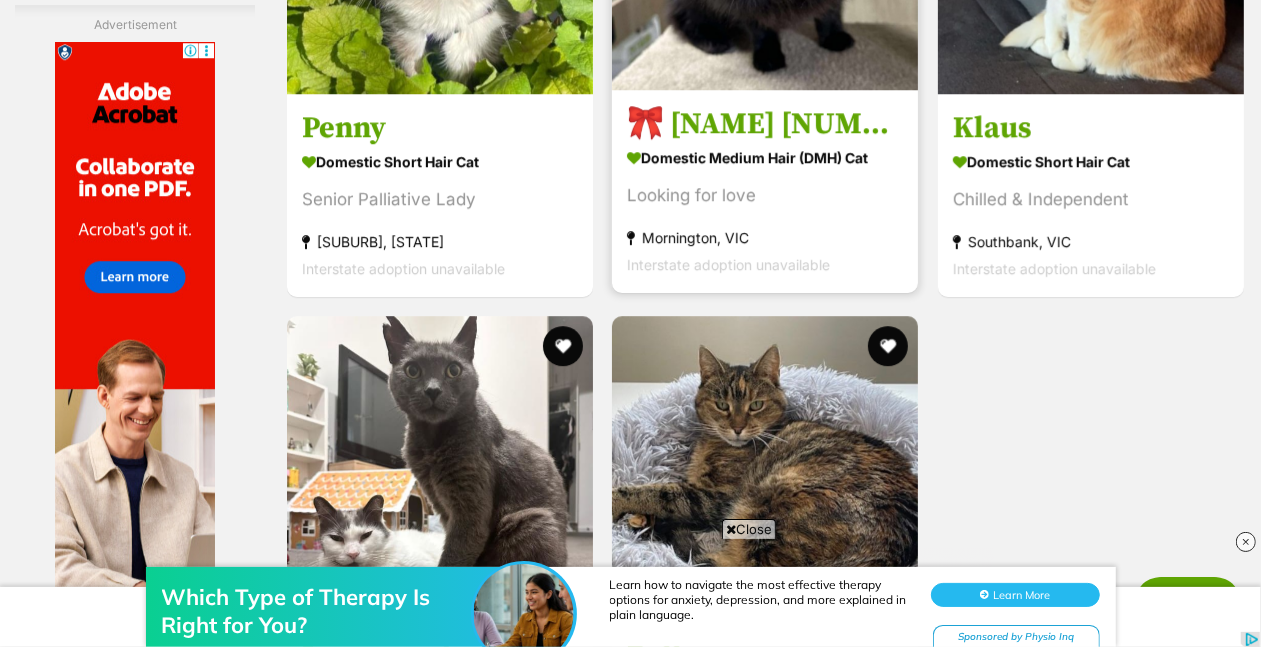 click at bounding box center [765, -63] 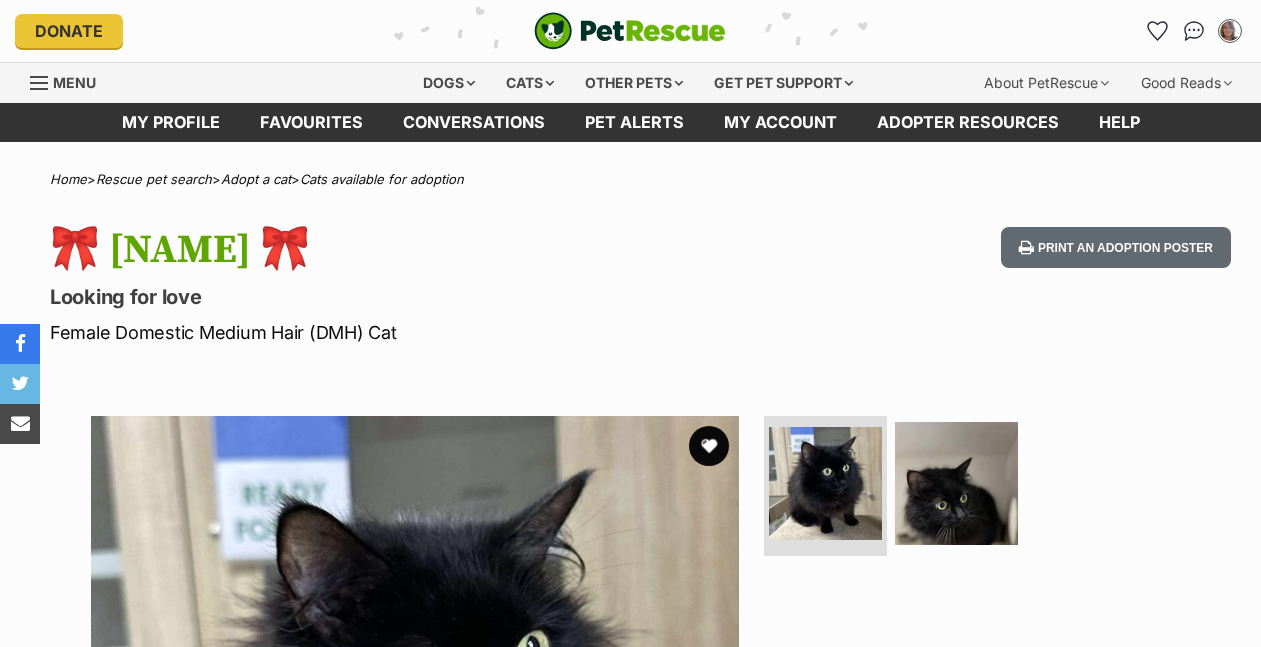 scroll, scrollTop: 0, scrollLeft: 0, axis: both 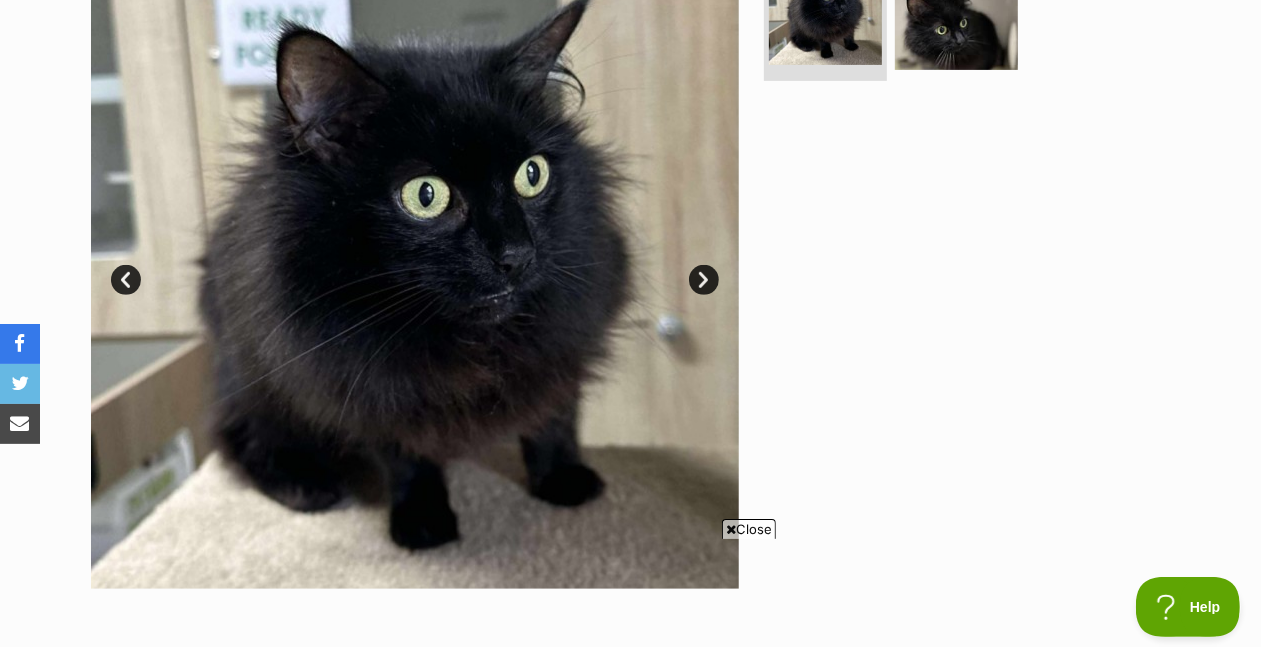 click on "Next" at bounding box center (704, 280) 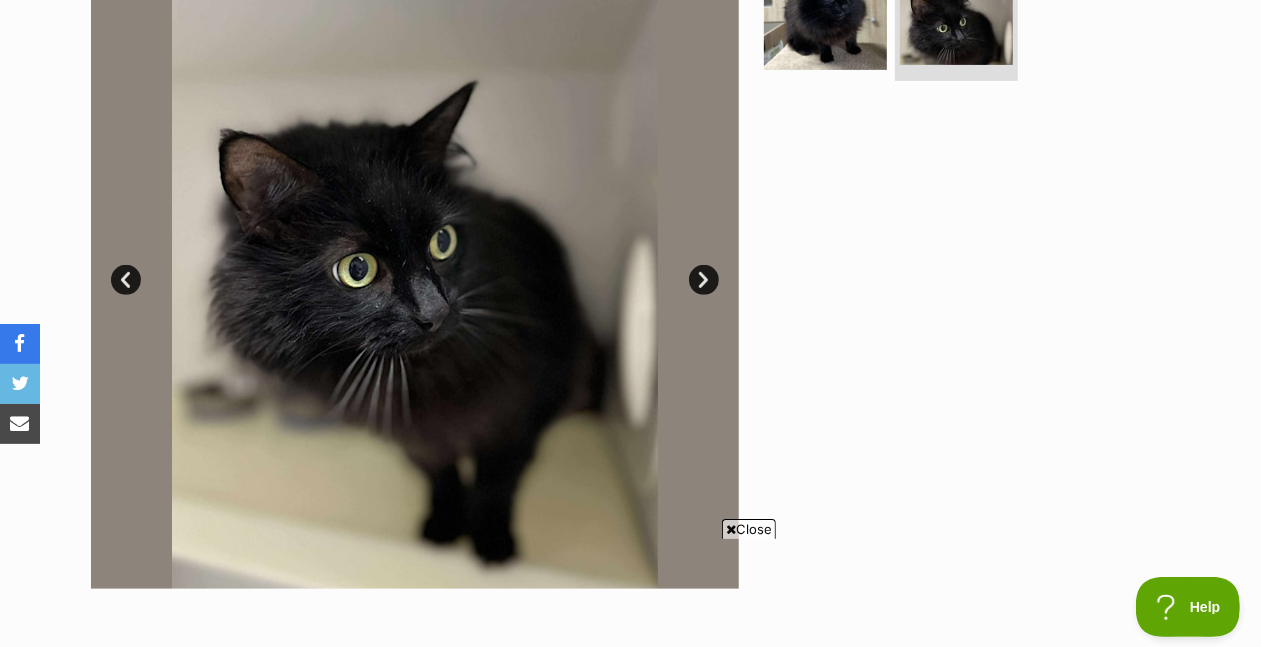 scroll, scrollTop: 0, scrollLeft: 0, axis: both 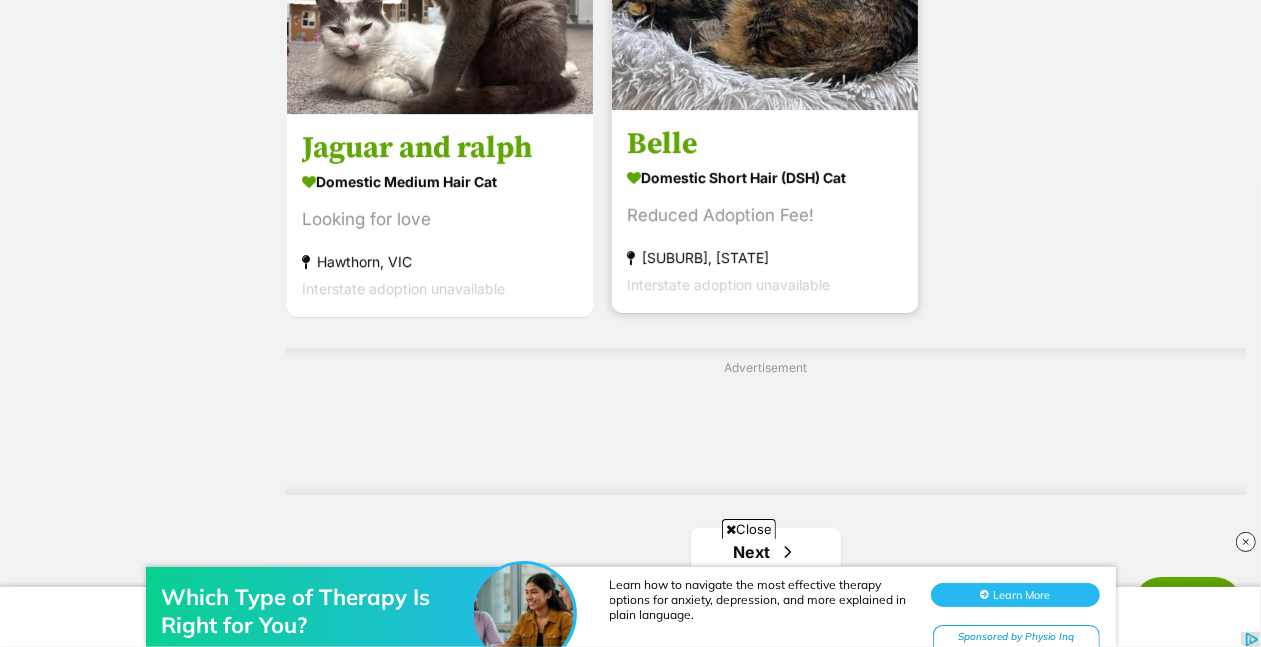 click at bounding box center [765, -43] 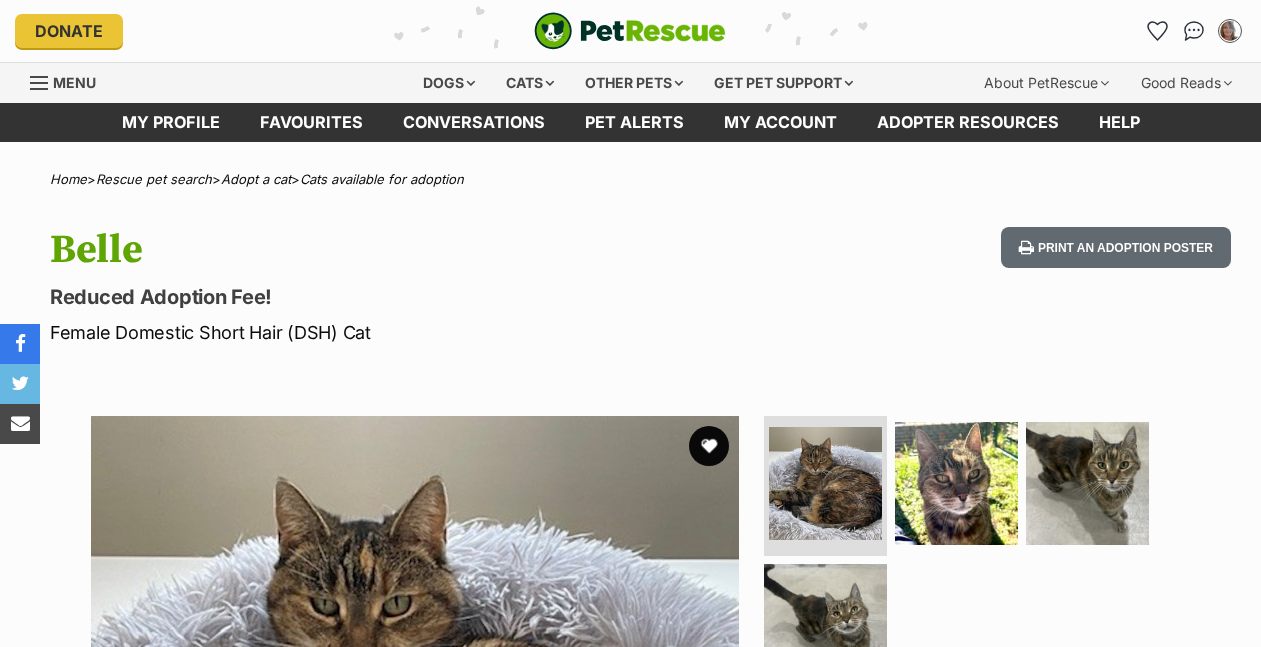 scroll, scrollTop: 0, scrollLeft: 0, axis: both 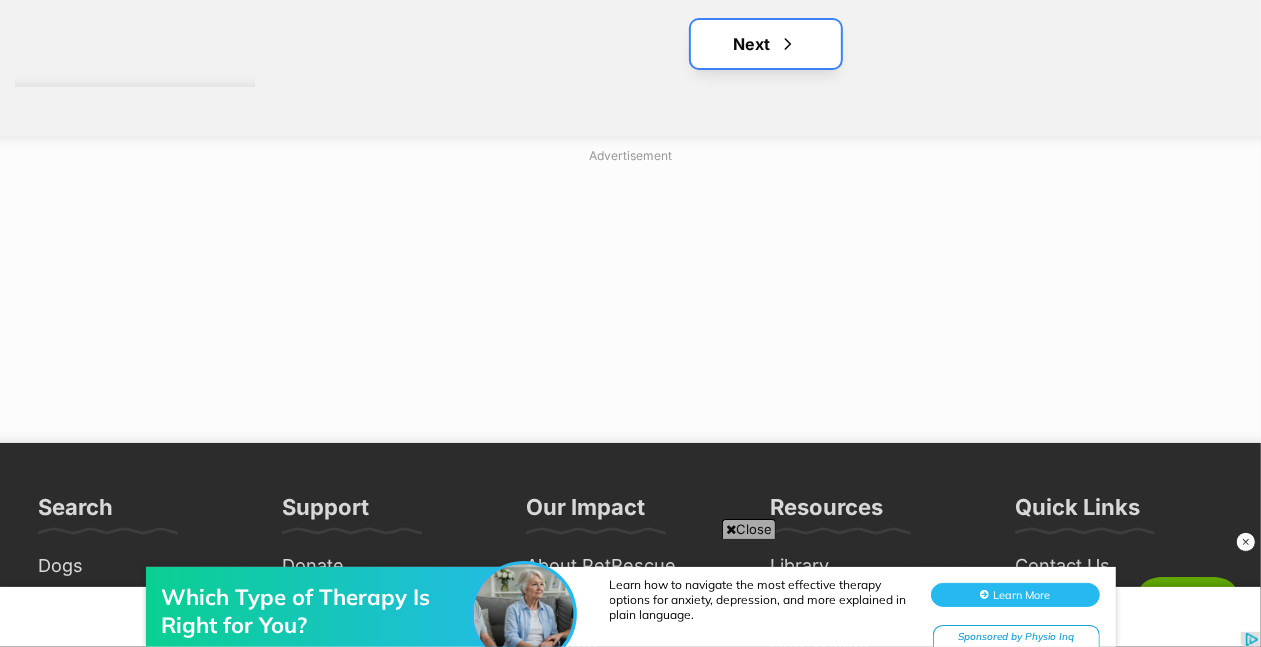 click on "Next" at bounding box center [766, 44] 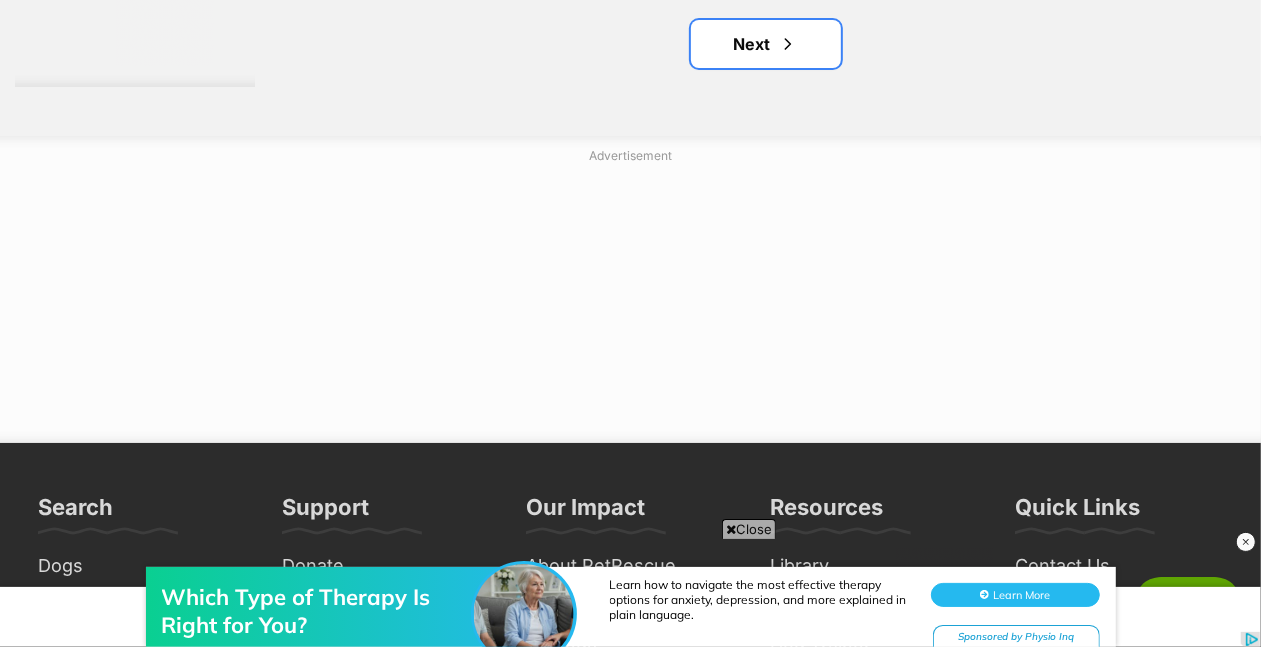 scroll, scrollTop: 0, scrollLeft: 0, axis: both 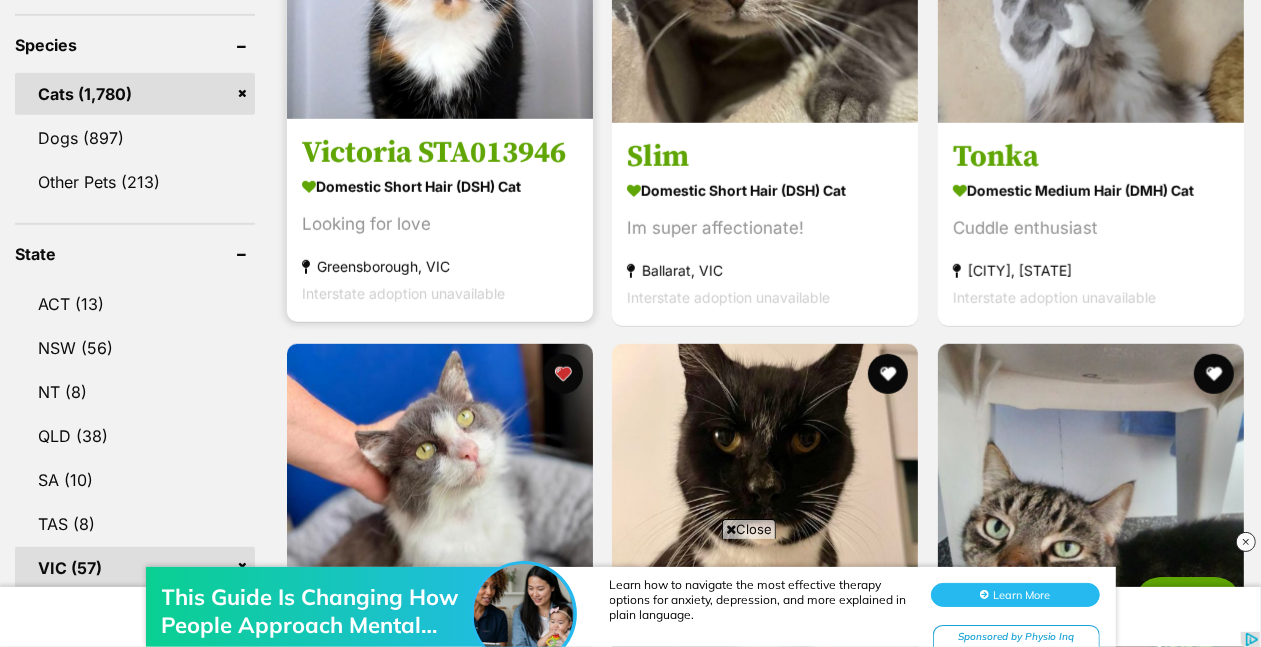 click at bounding box center (440, -34) 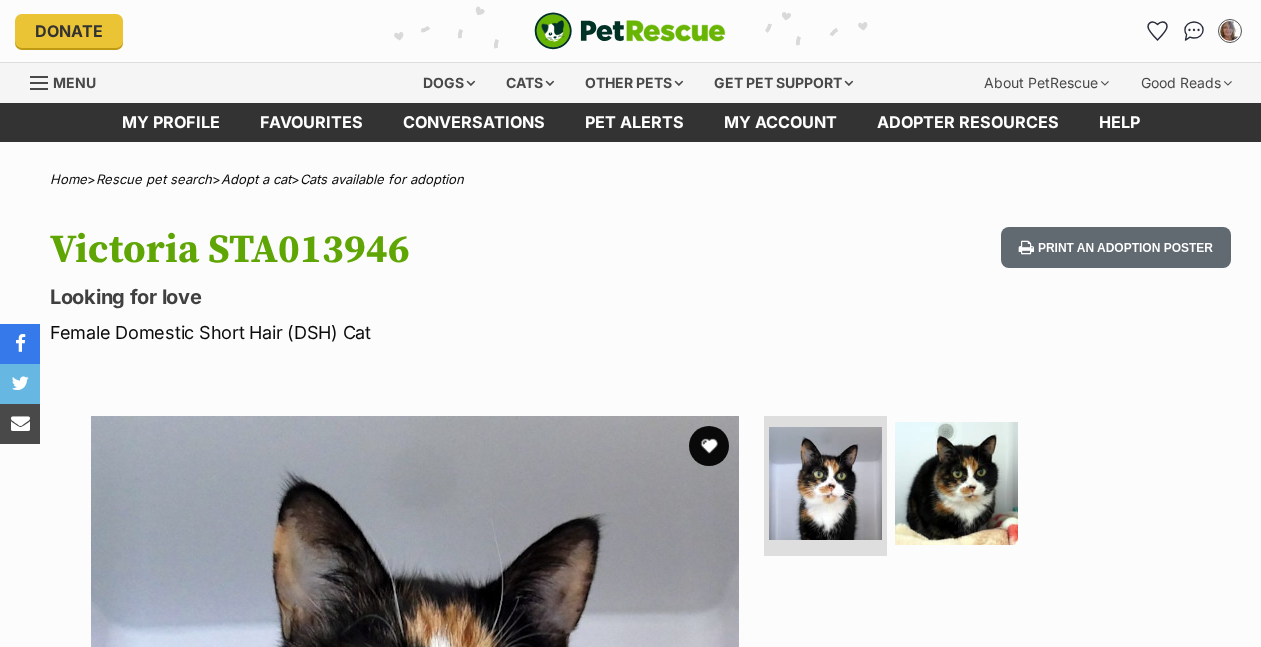 scroll, scrollTop: 0, scrollLeft: 0, axis: both 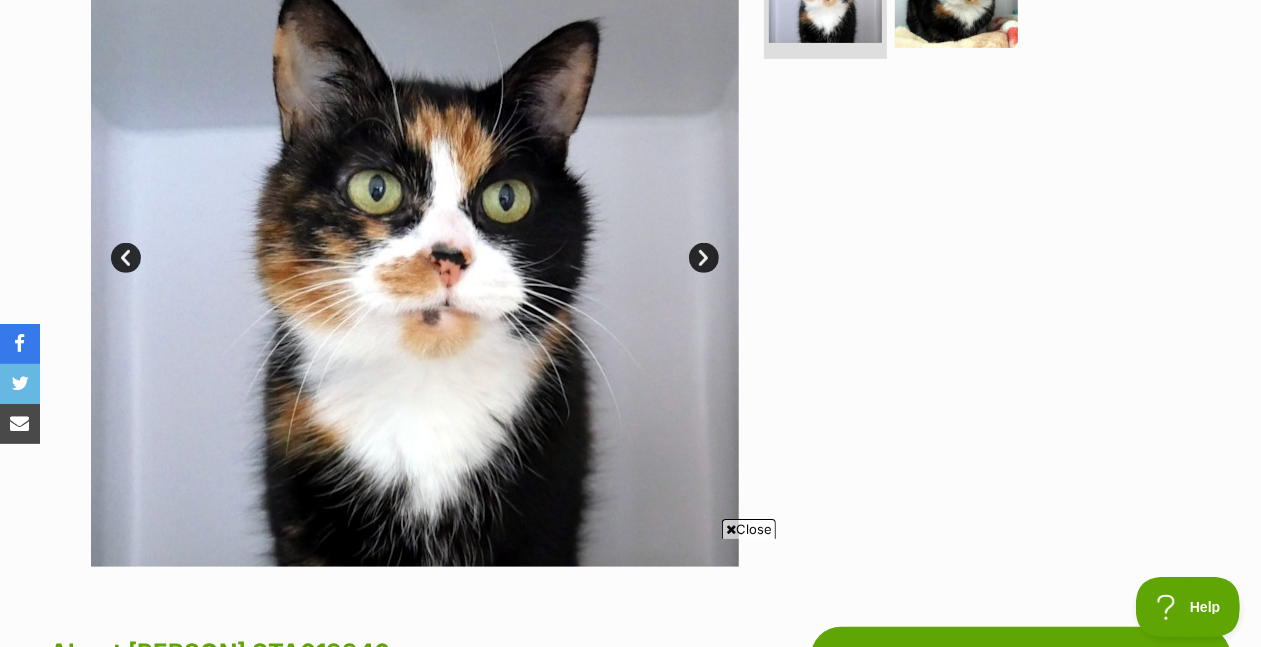 click on "Next" at bounding box center [704, 258] 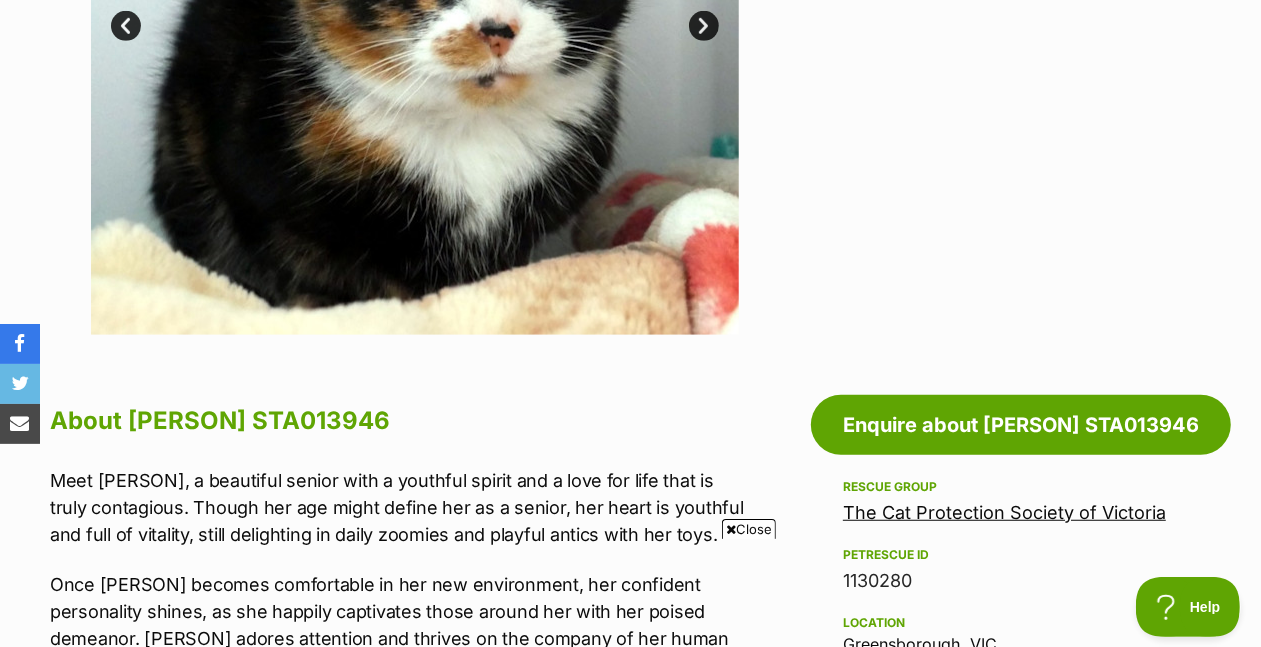 scroll, scrollTop: 588, scrollLeft: 0, axis: vertical 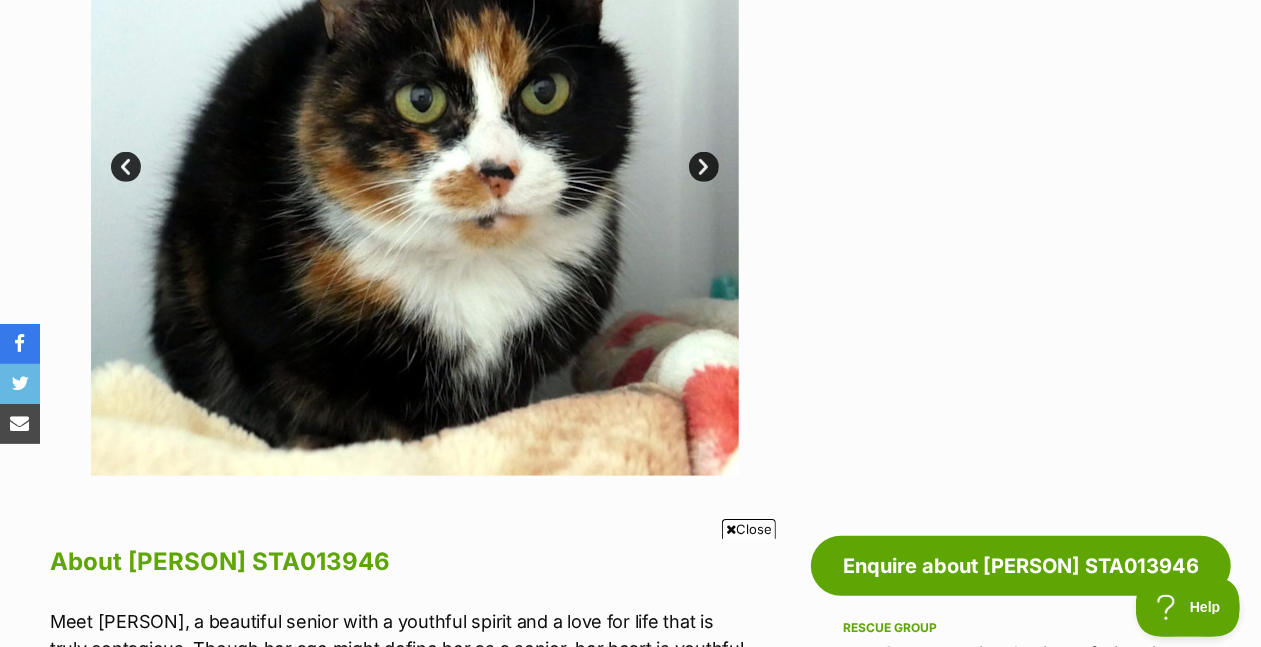 click on "Next" at bounding box center (704, 167) 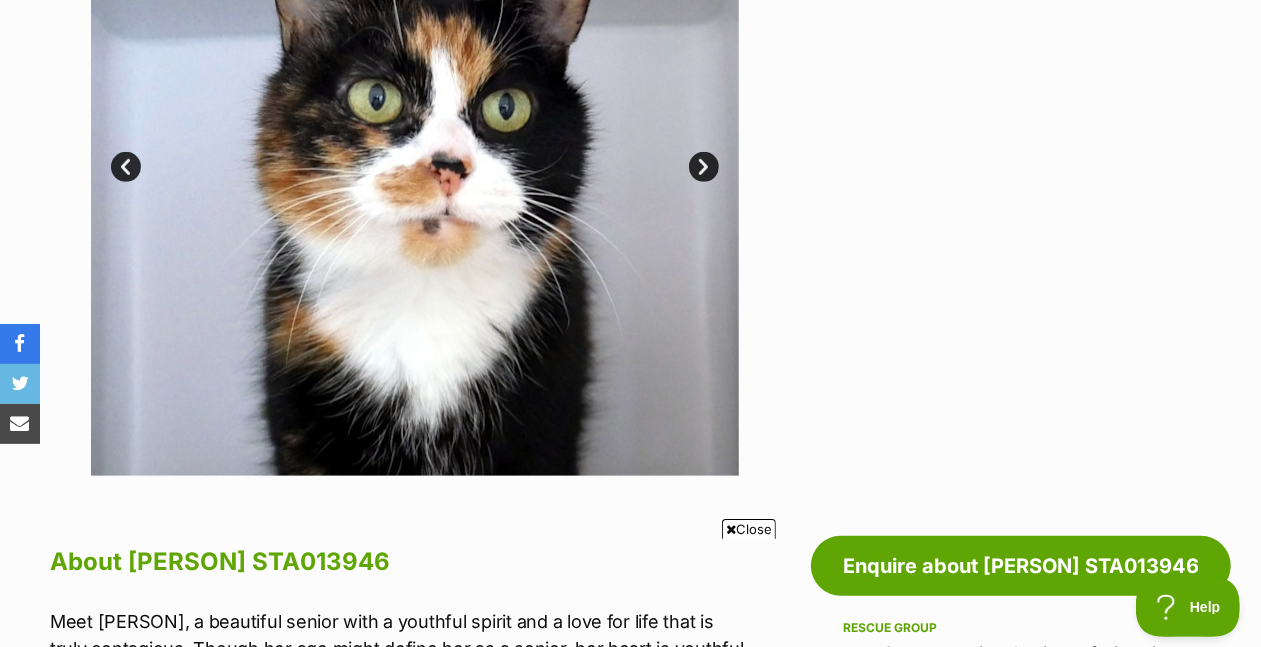click on "Next" at bounding box center [704, 167] 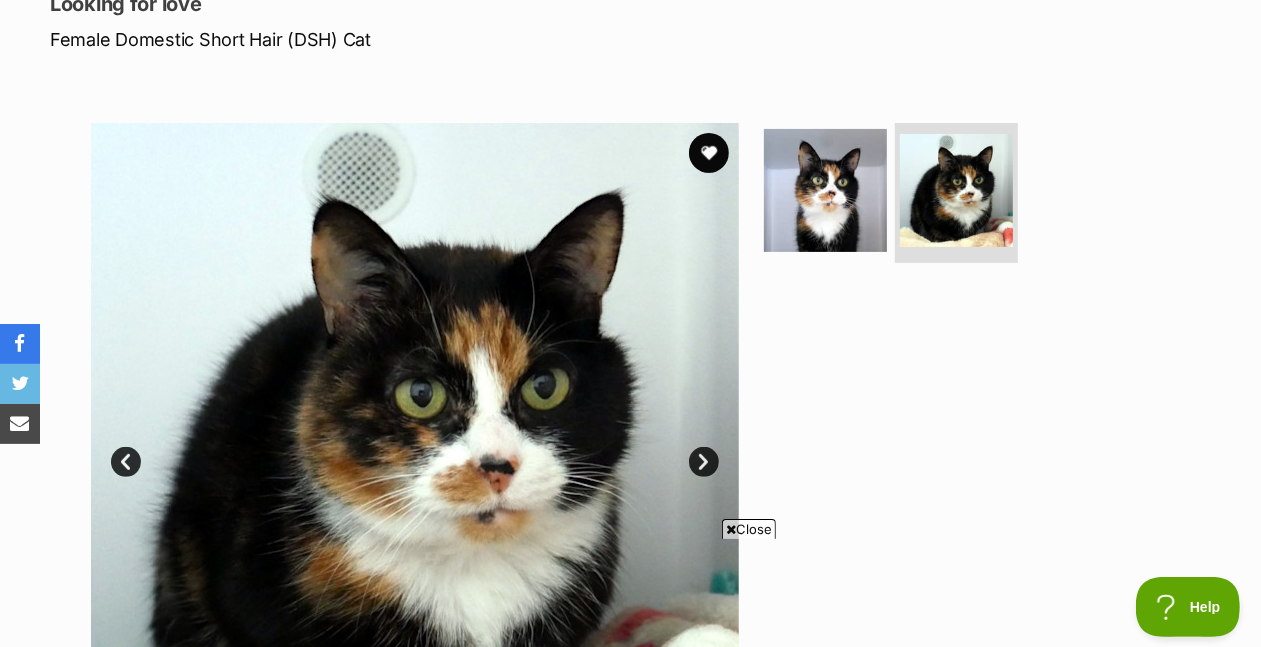 scroll, scrollTop: 259, scrollLeft: 0, axis: vertical 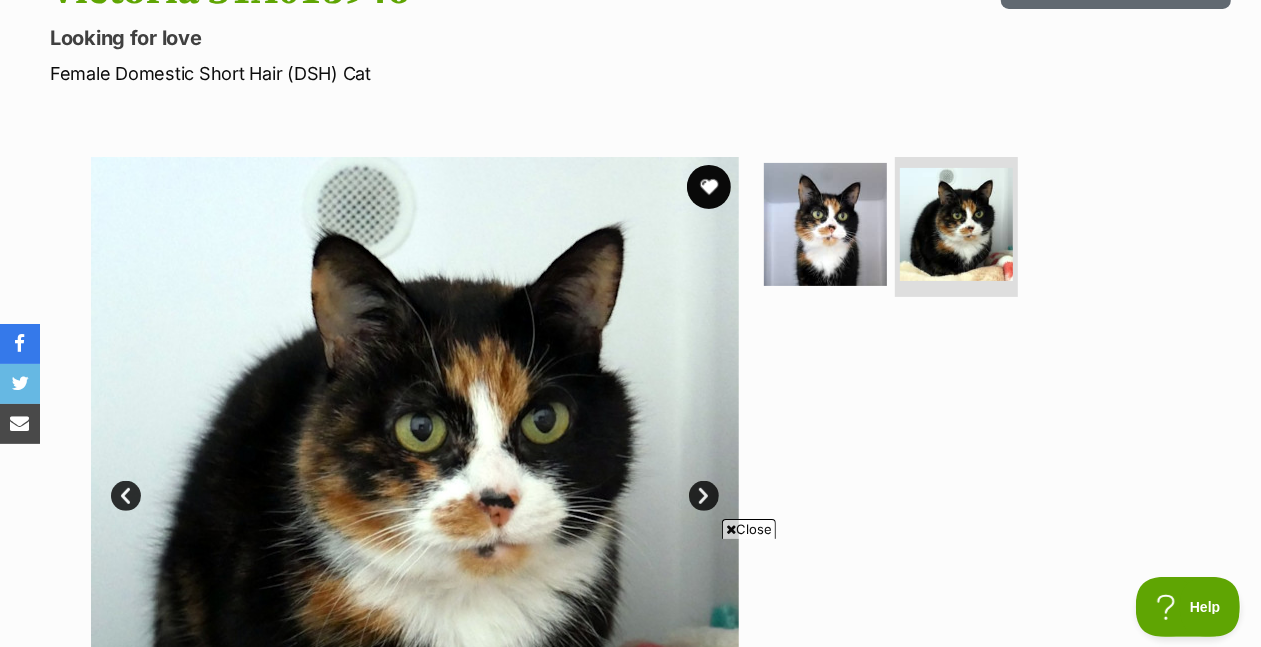 click at bounding box center (709, 187) 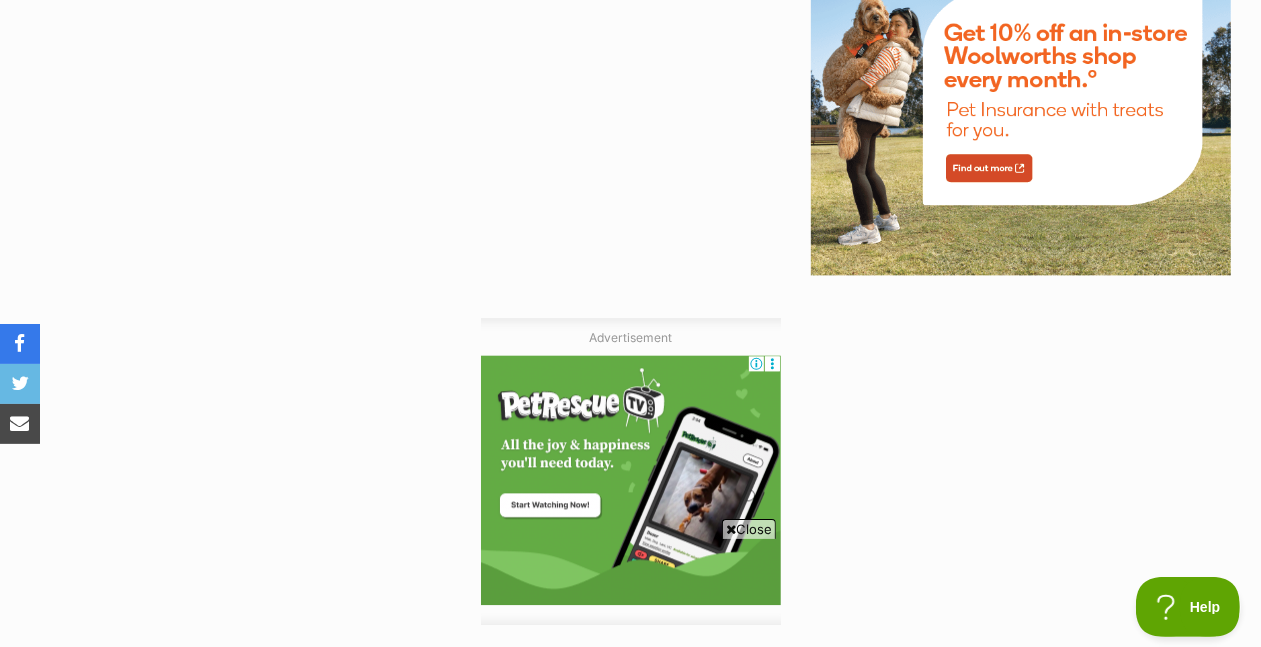 scroll, scrollTop: 2780, scrollLeft: 0, axis: vertical 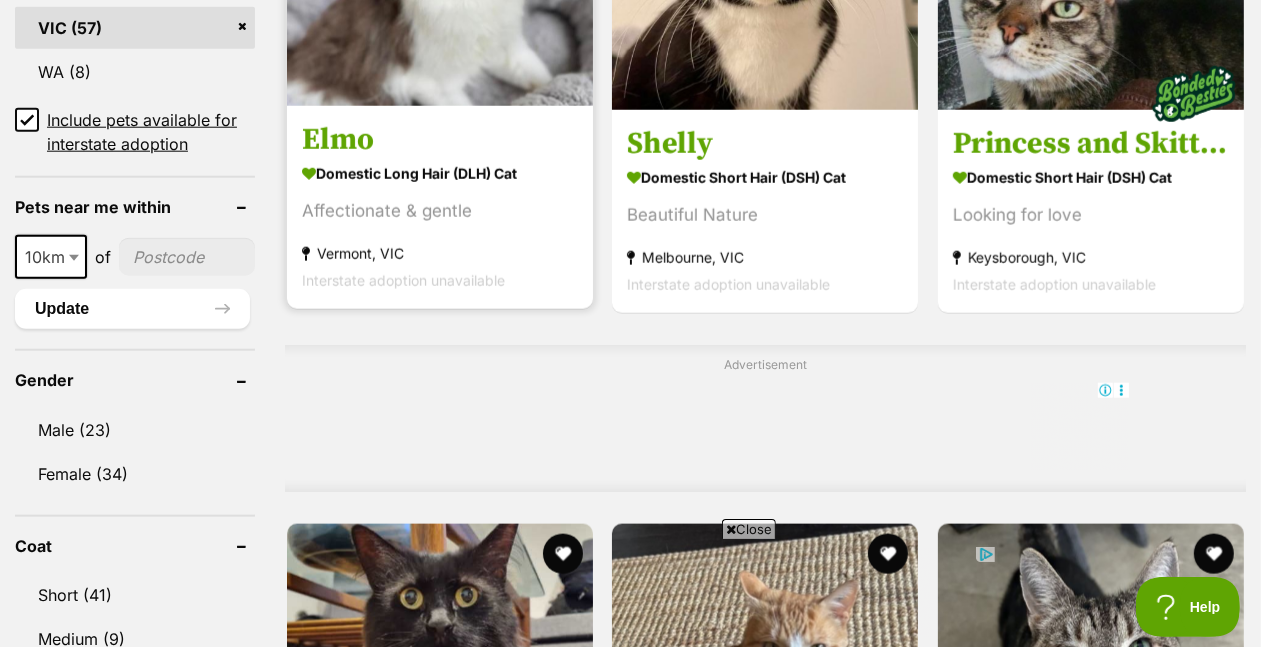 click at bounding box center [440, -47] 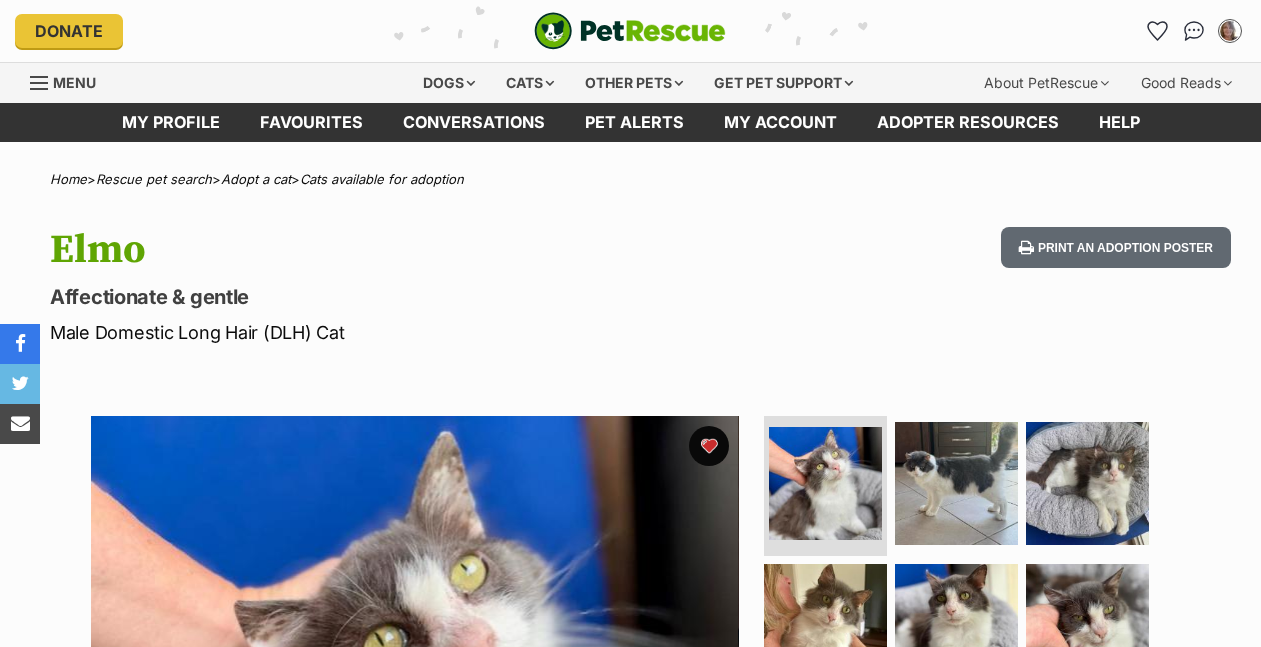 scroll, scrollTop: 0, scrollLeft: 0, axis: both 